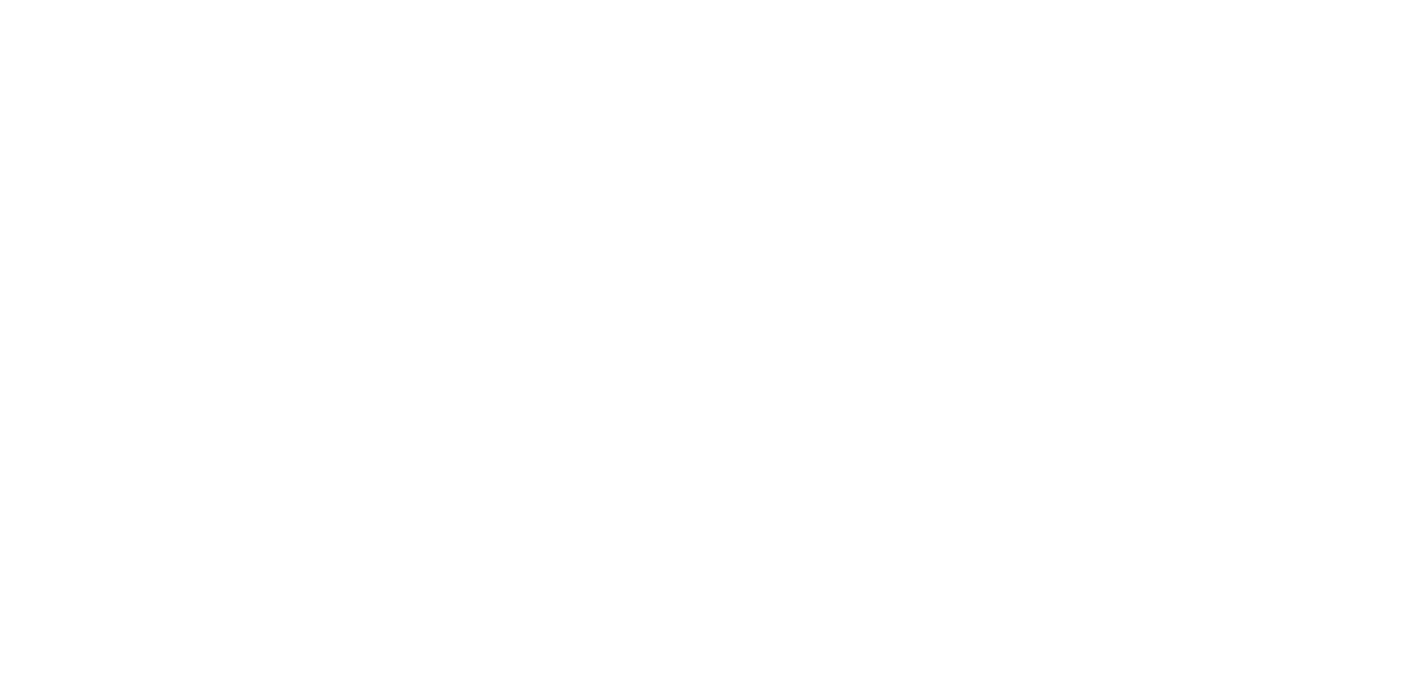 scroll, scrollTop: 0, scrollLeft: 0, axis: both 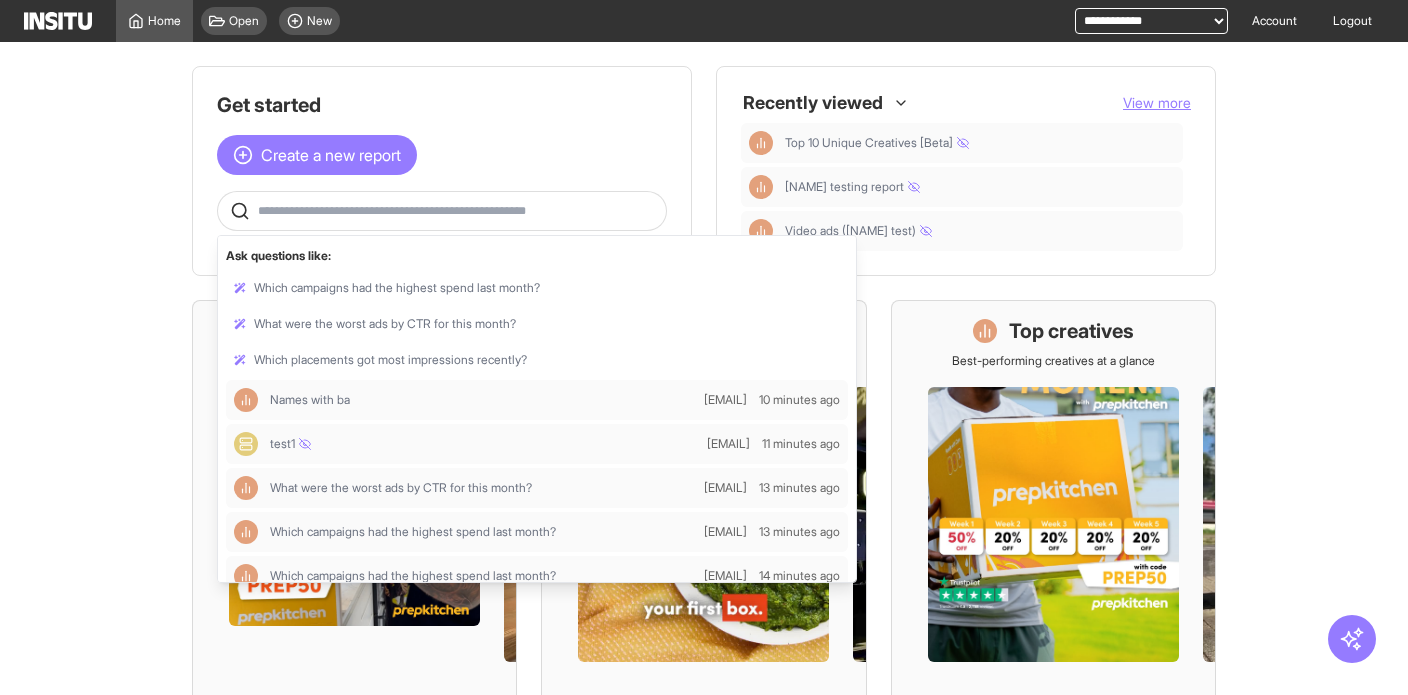 click at bounding box center (458, 211) 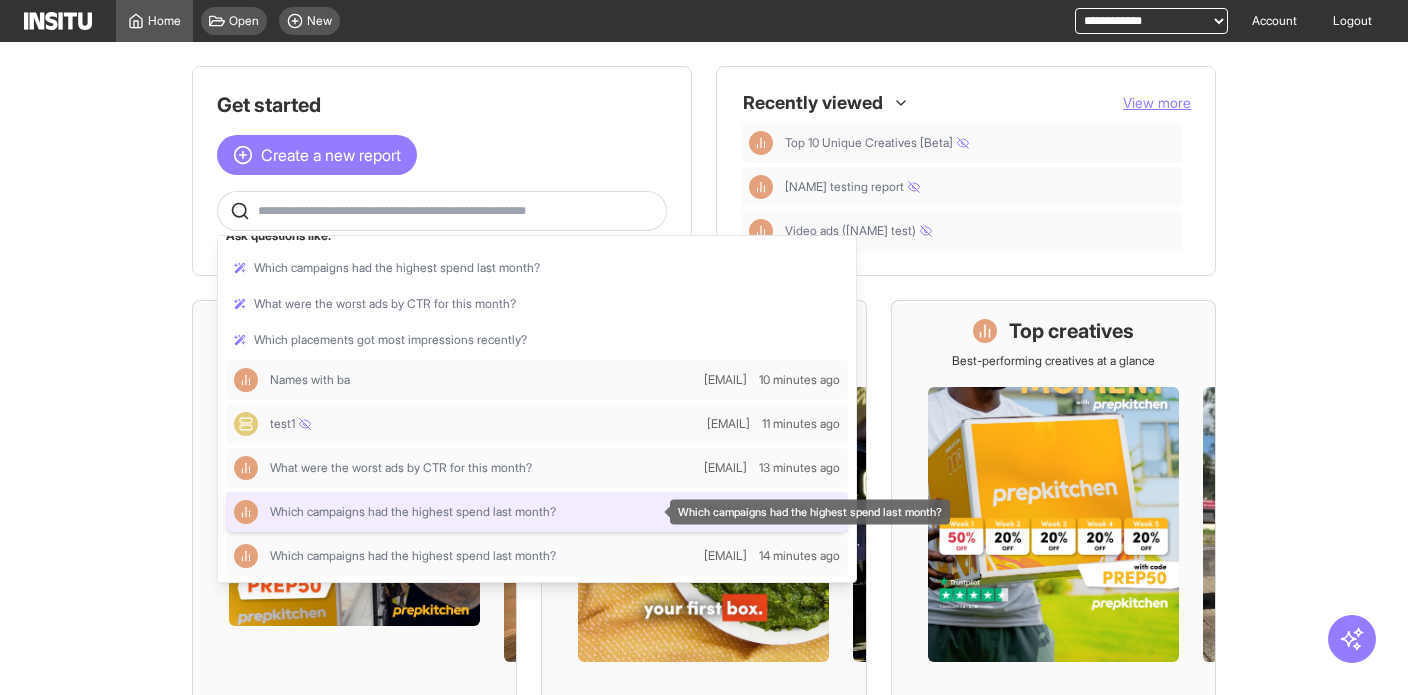 scroll, scrollTop: 0, scrollLeft: 0, axis: both 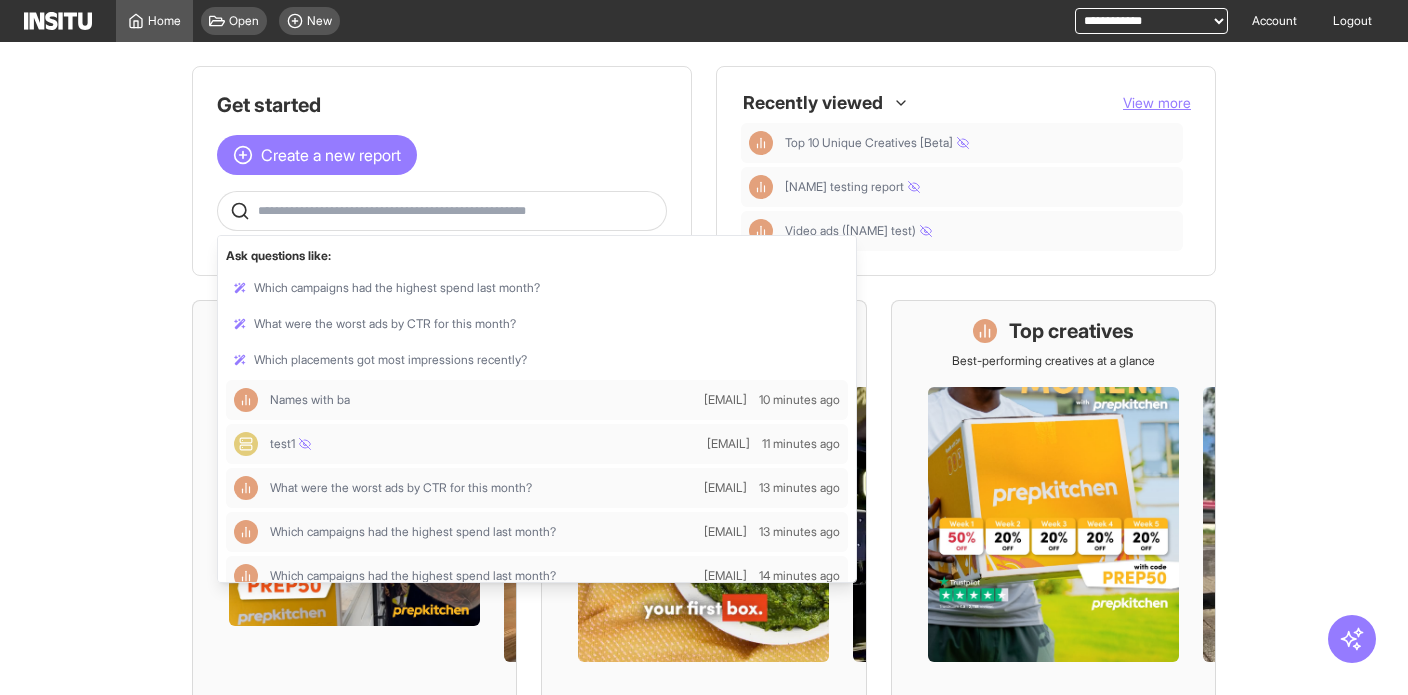 click at bounding box center [458, 211] 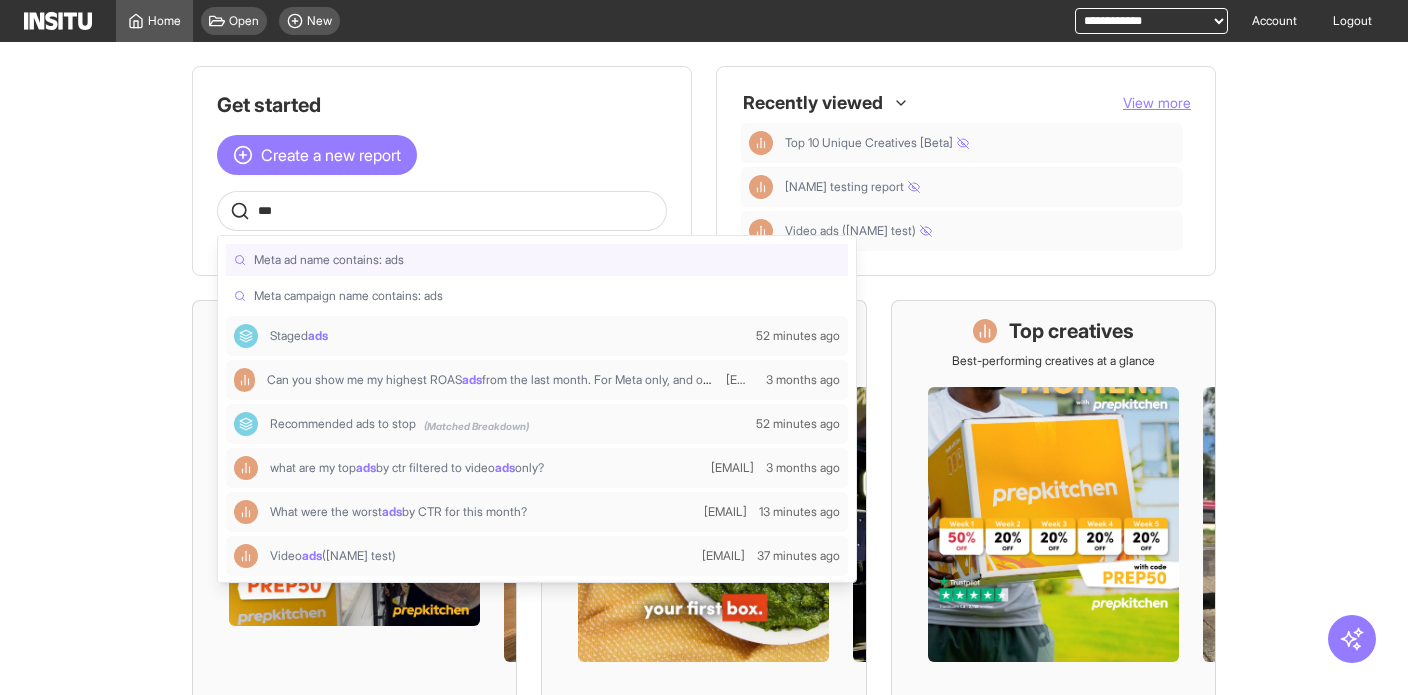drag, startPoint x: 239, startPoint y: 212, endPoint x: 215, endPoint y: 211, distance: 24.020824 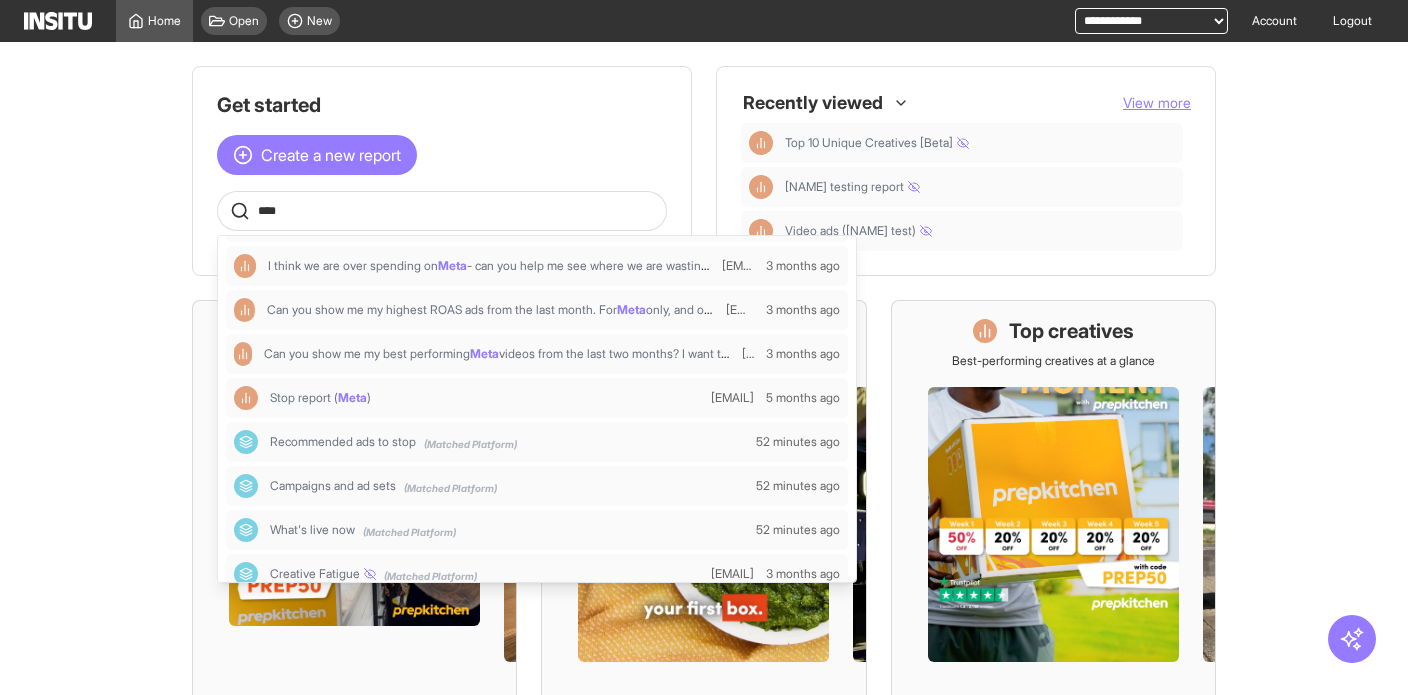 scroll, scrollTop: 291, scrollLeft: 0, axis: vertical 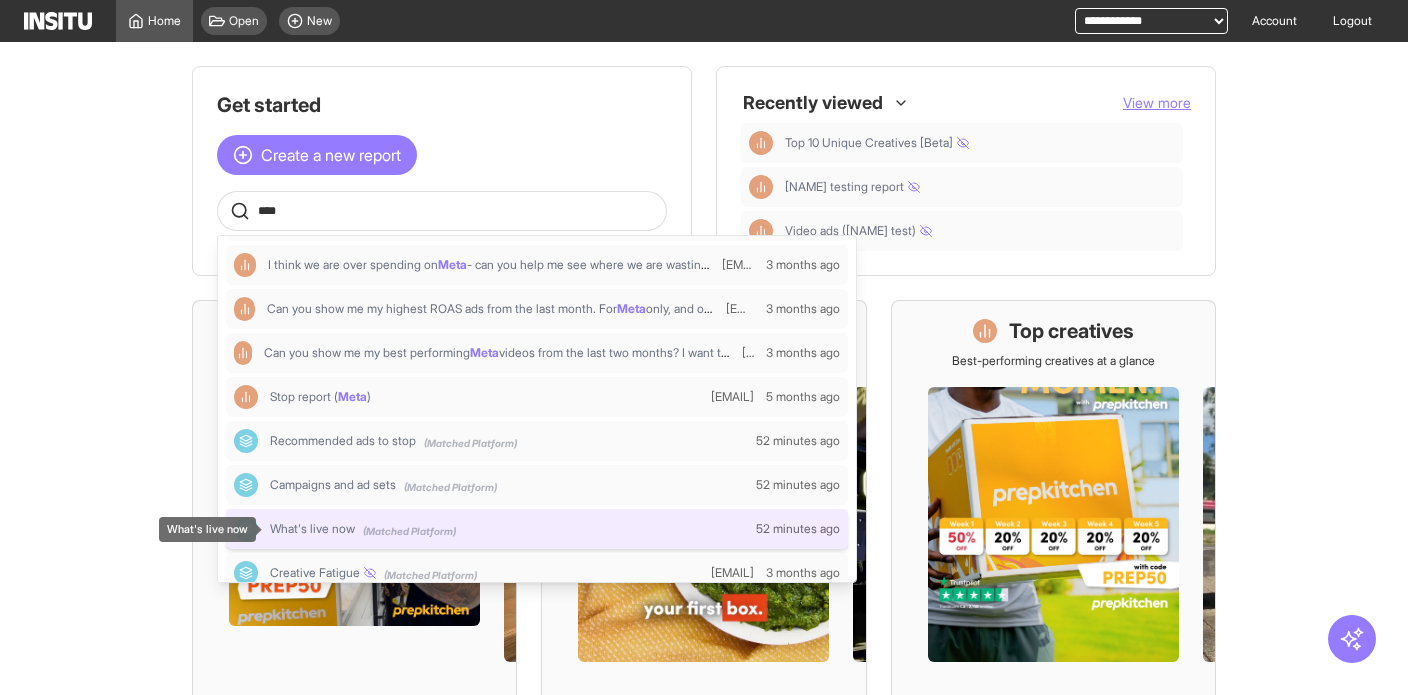 type on "****" 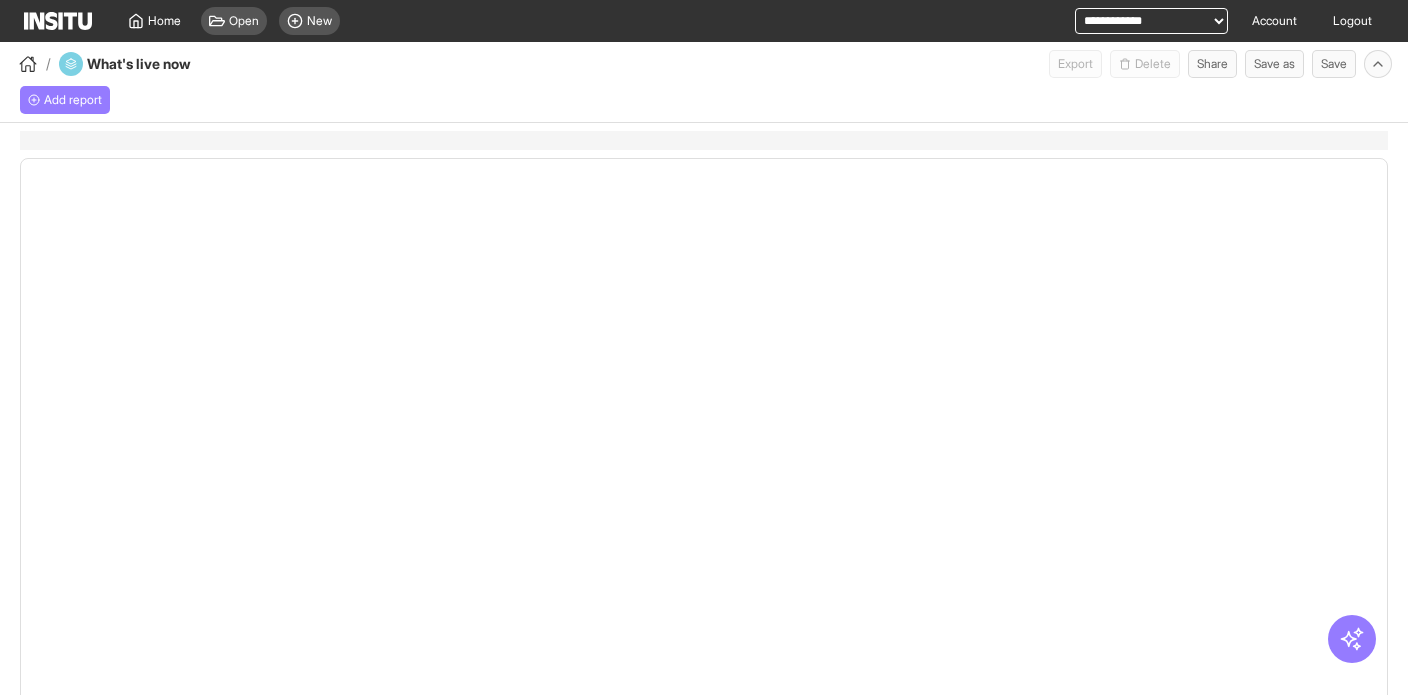 select on "**" 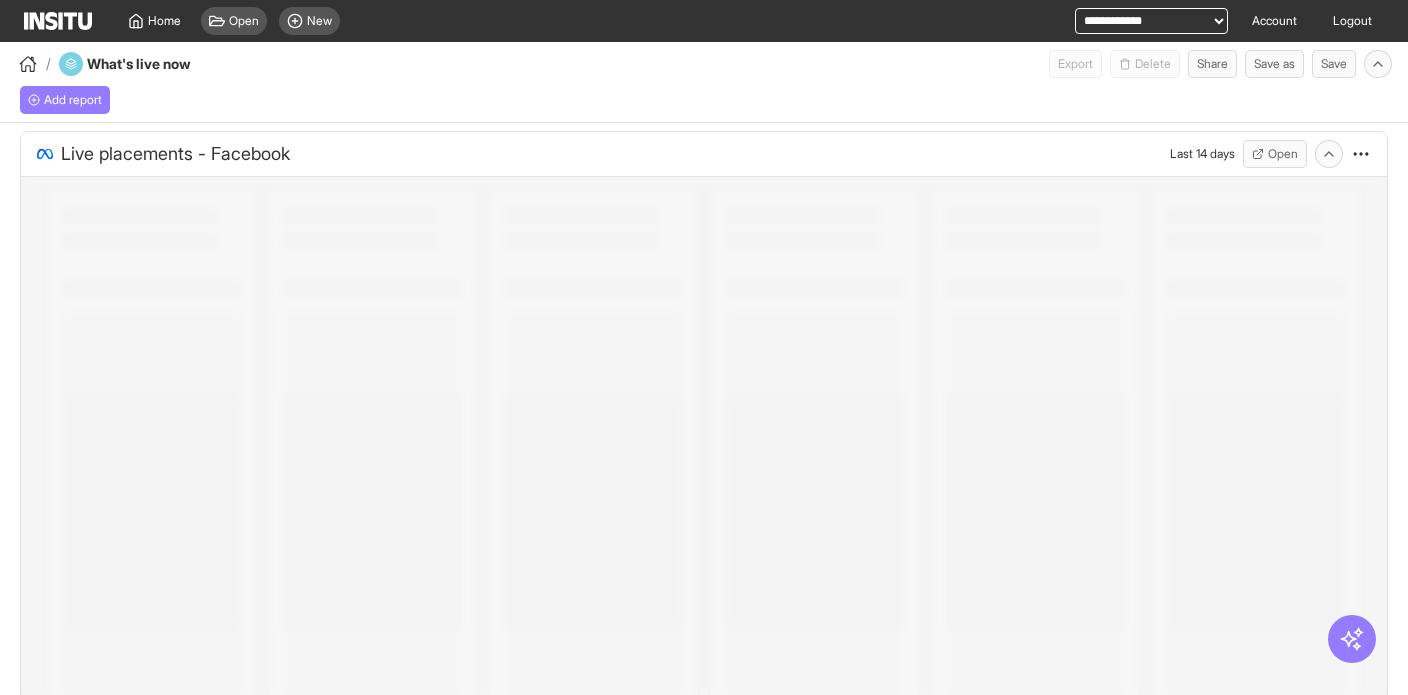 select on "**" 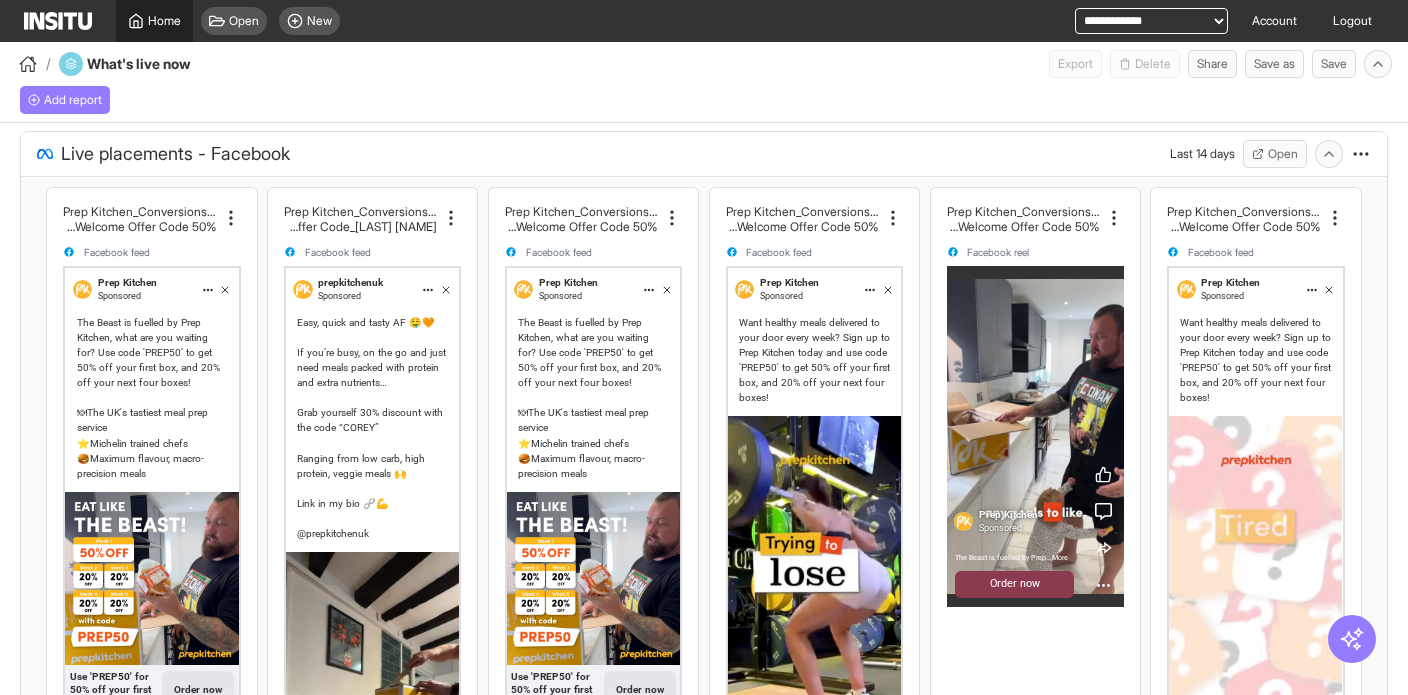 click 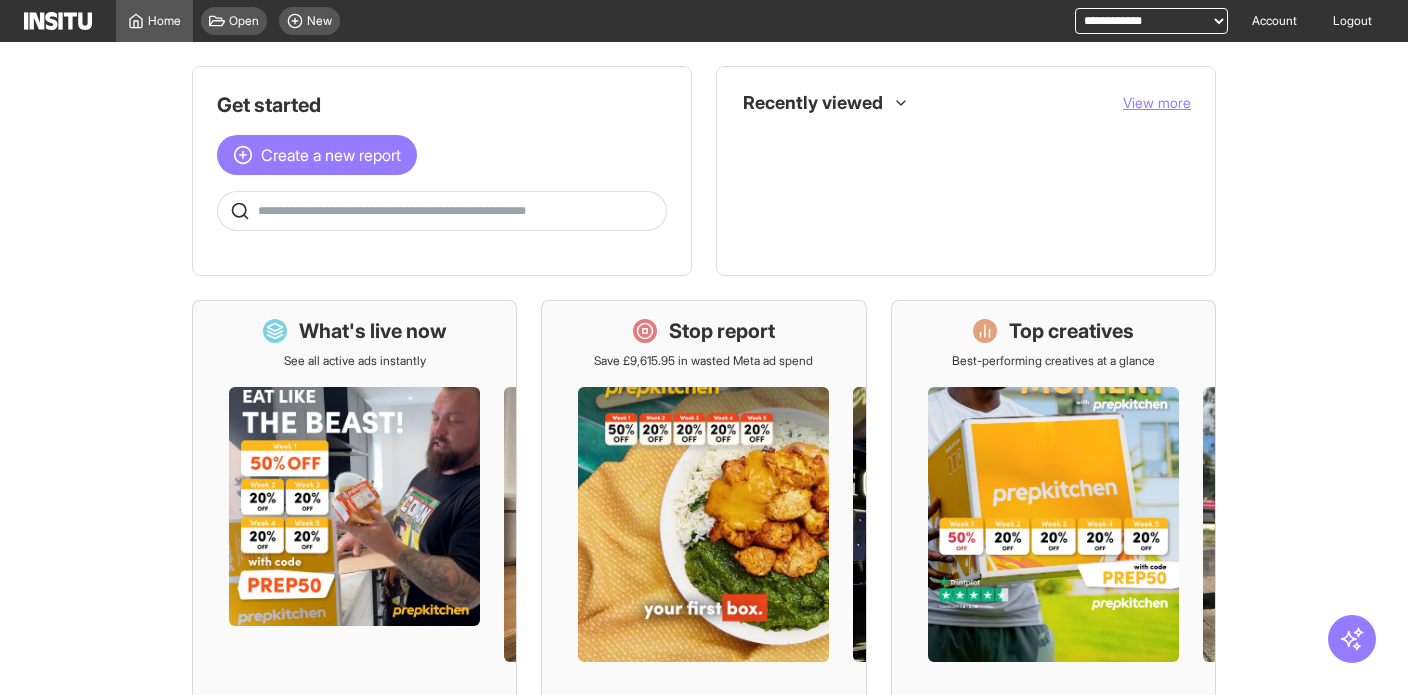 click at bounding box center [458, 211] 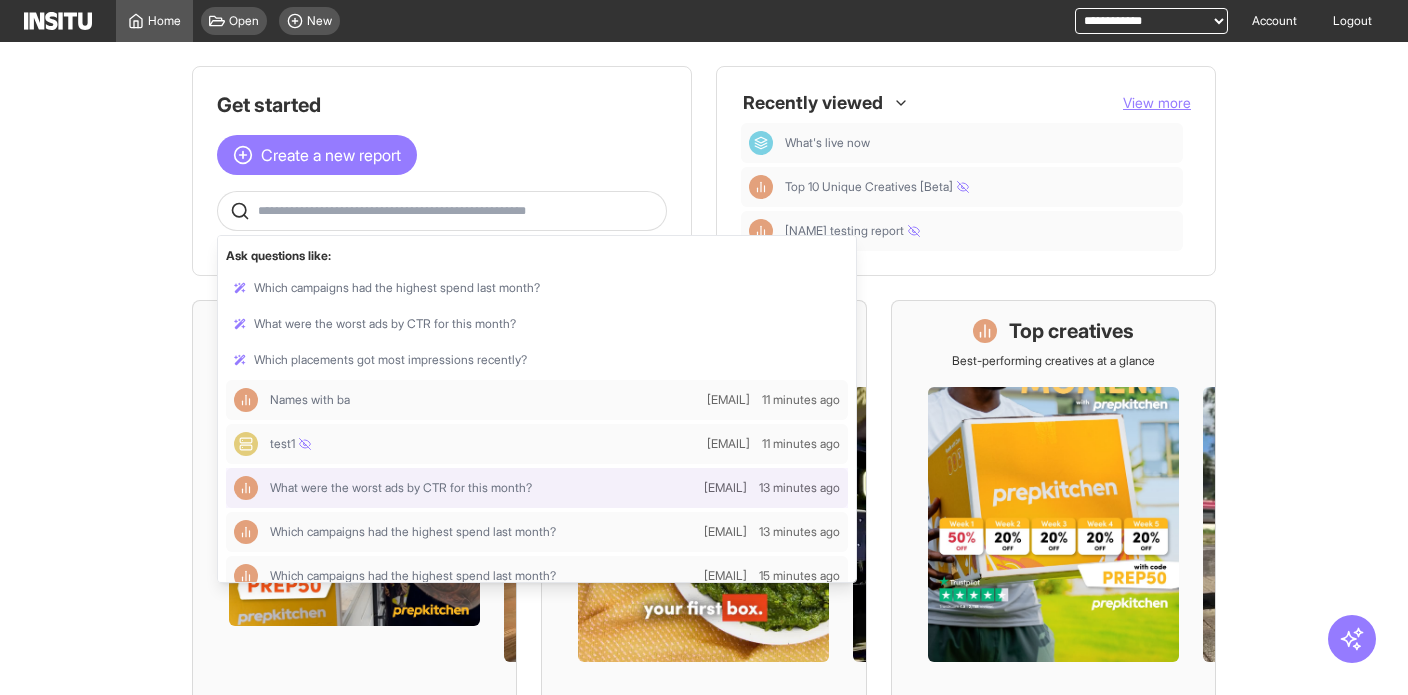 scroll, scrollTop: 22, scrollLeft: 0, axis: vertical 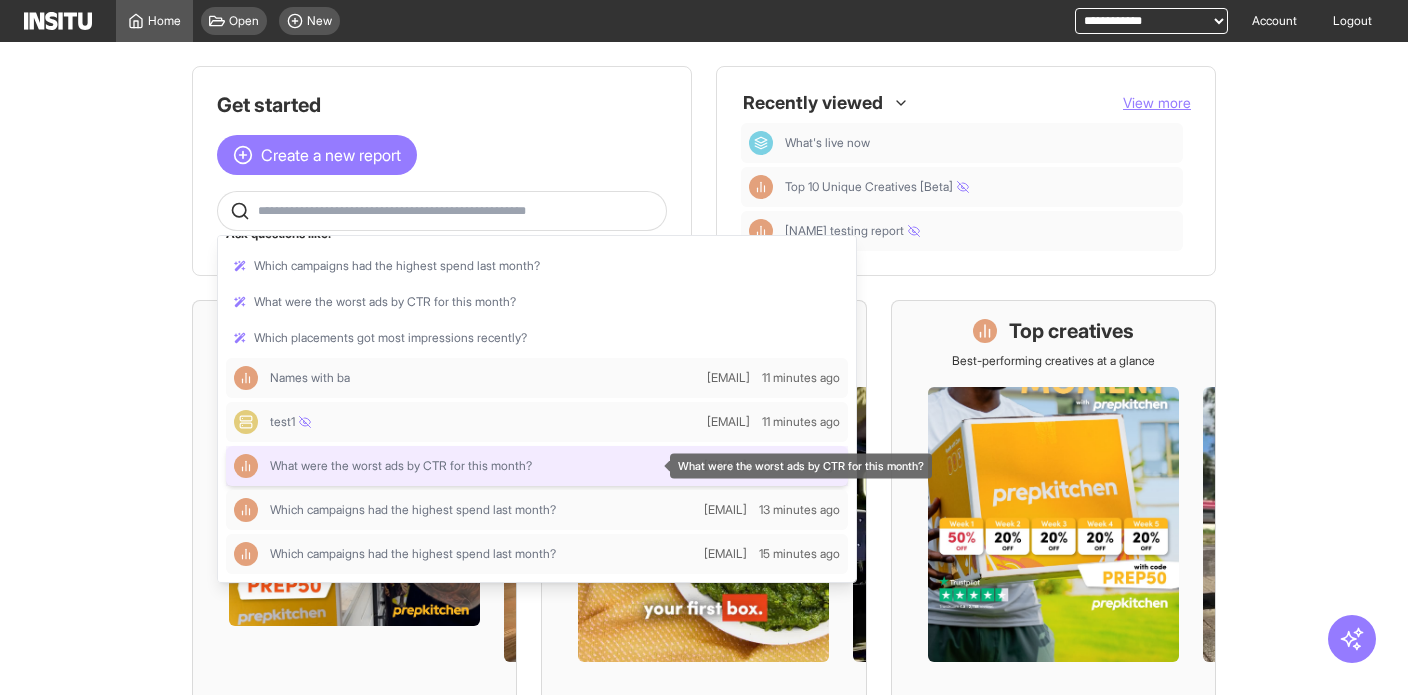 click on "What were the worst ads by CTR for this month?" at bounding box center [401, 466] 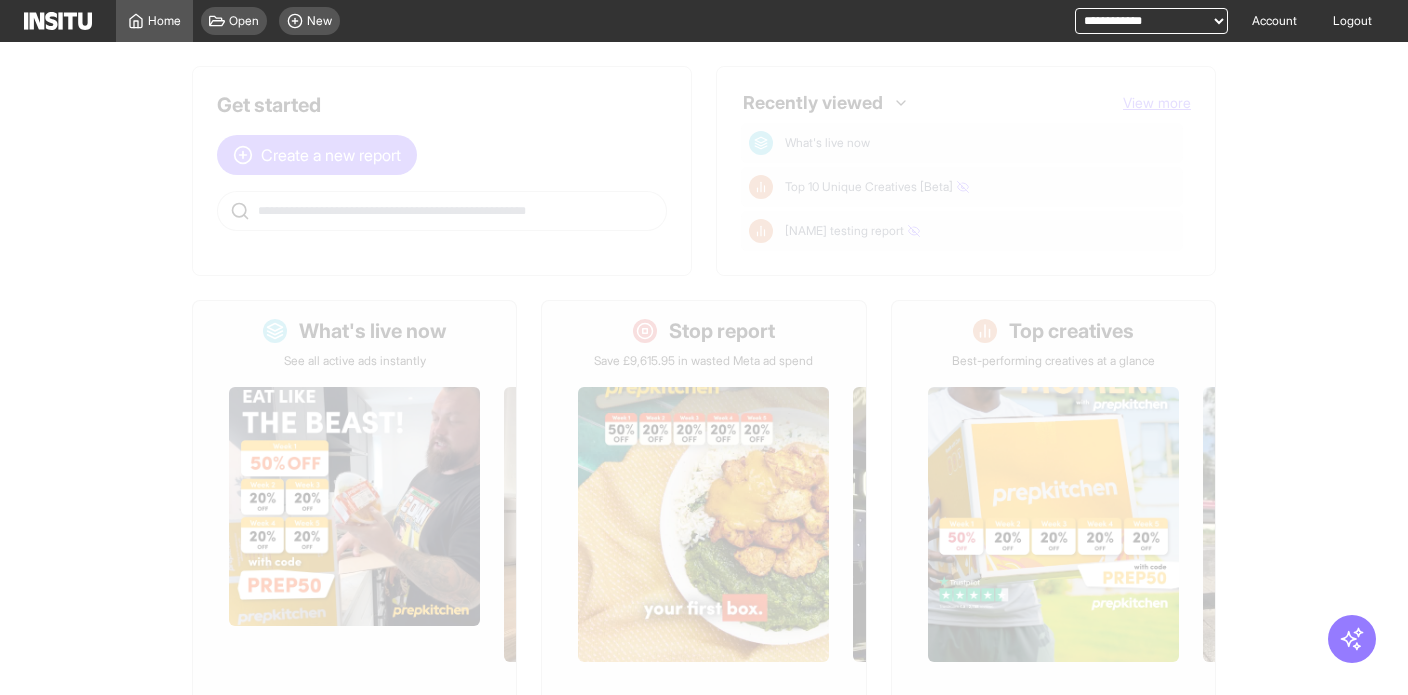 select on "**" 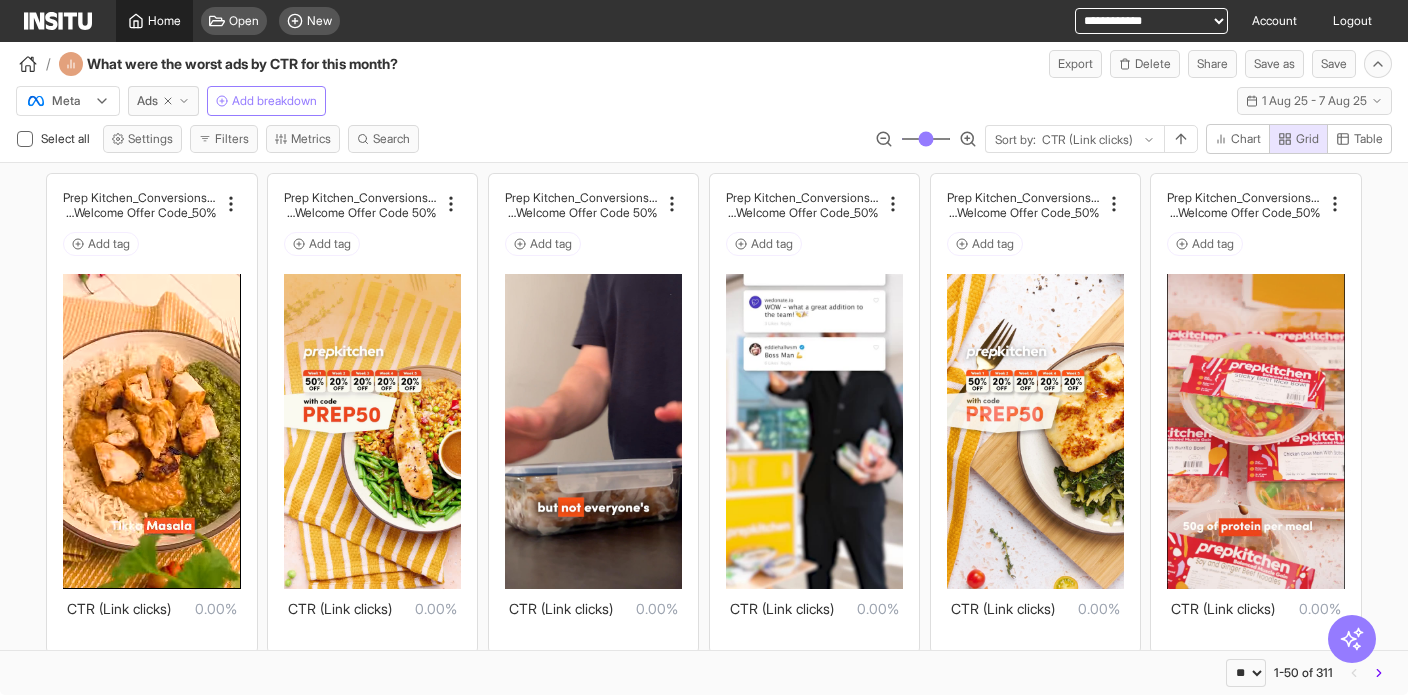 click on "Home" at bounding box center [154, 21] 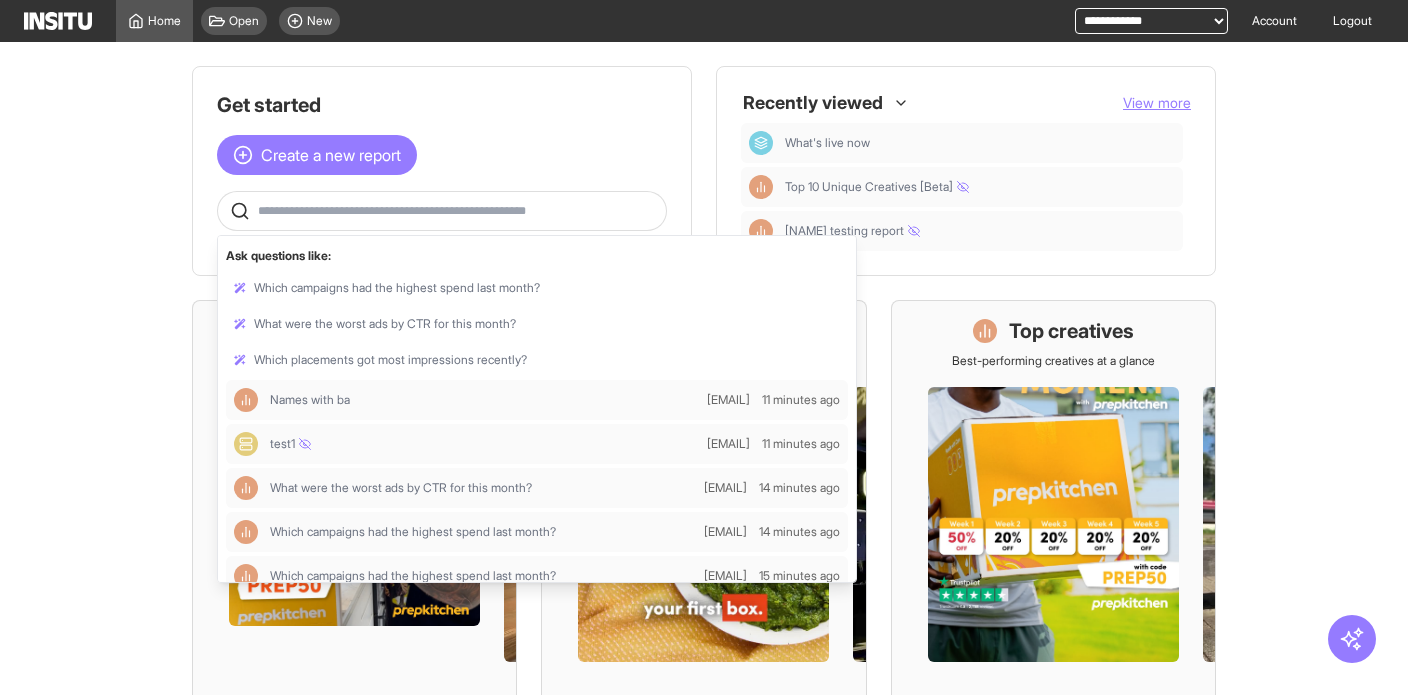 click at bounding box center (458, 211) 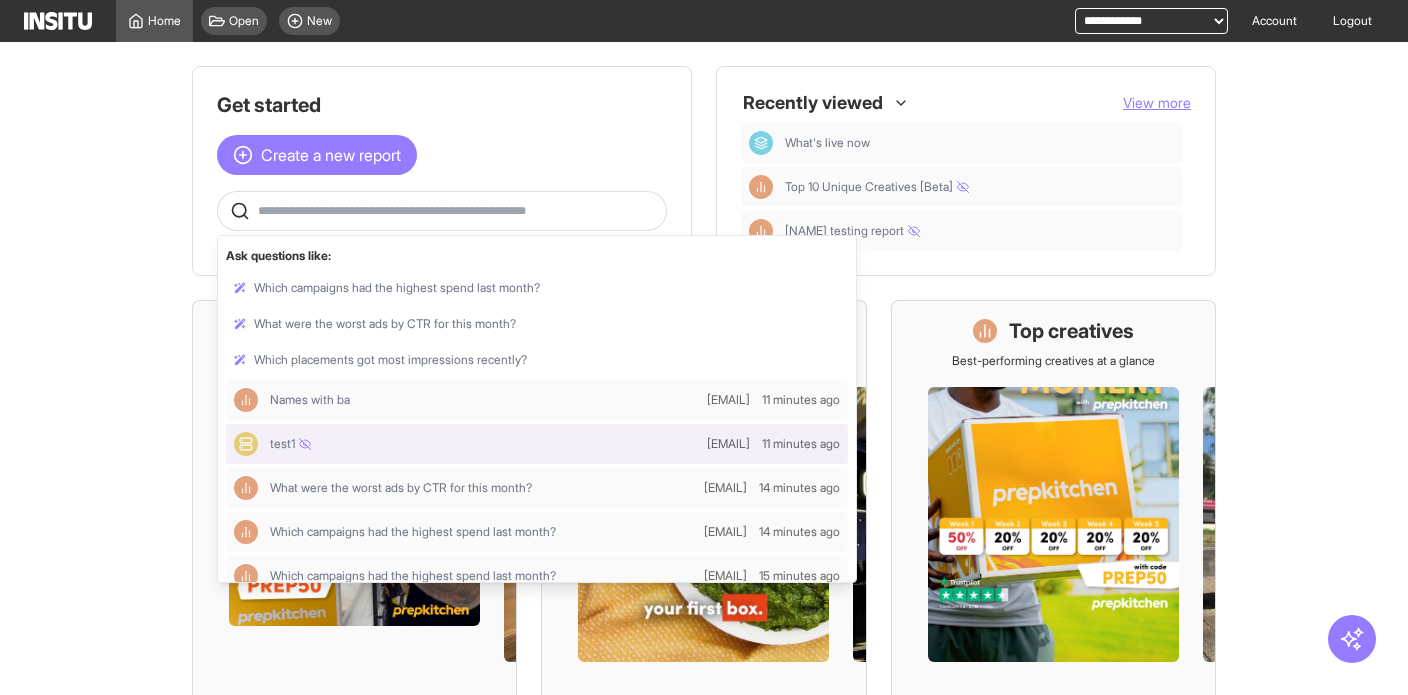 scroll, scrollTop: 22, scrollLeft: 0, axis: vertical 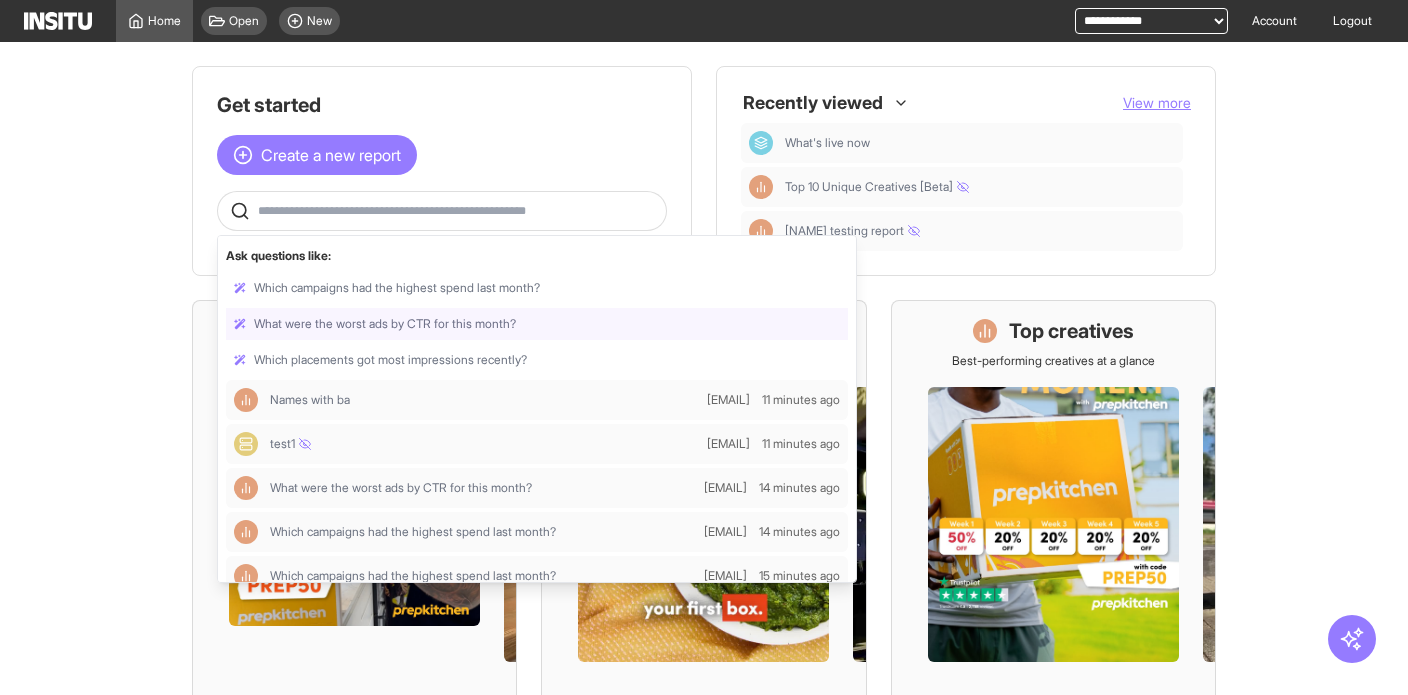 click at bounding box center (458, 211) 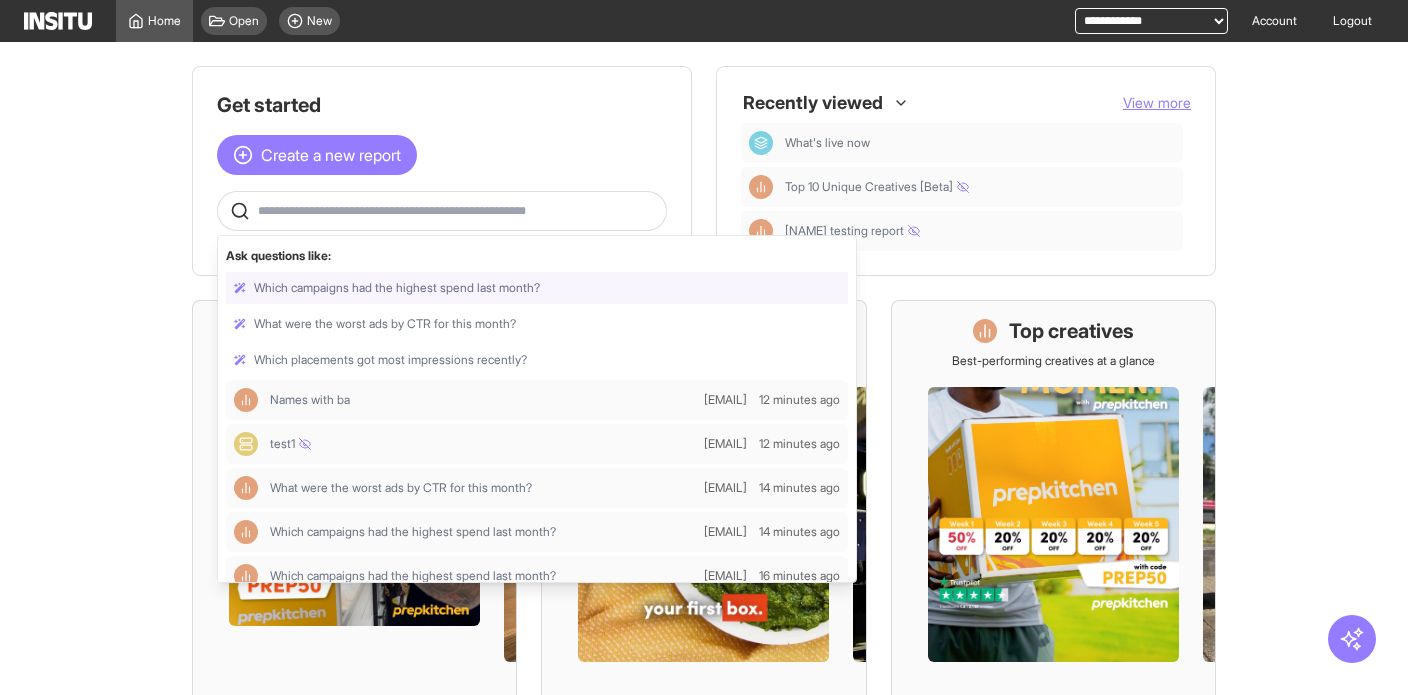 click at bounding box center [458, 211] 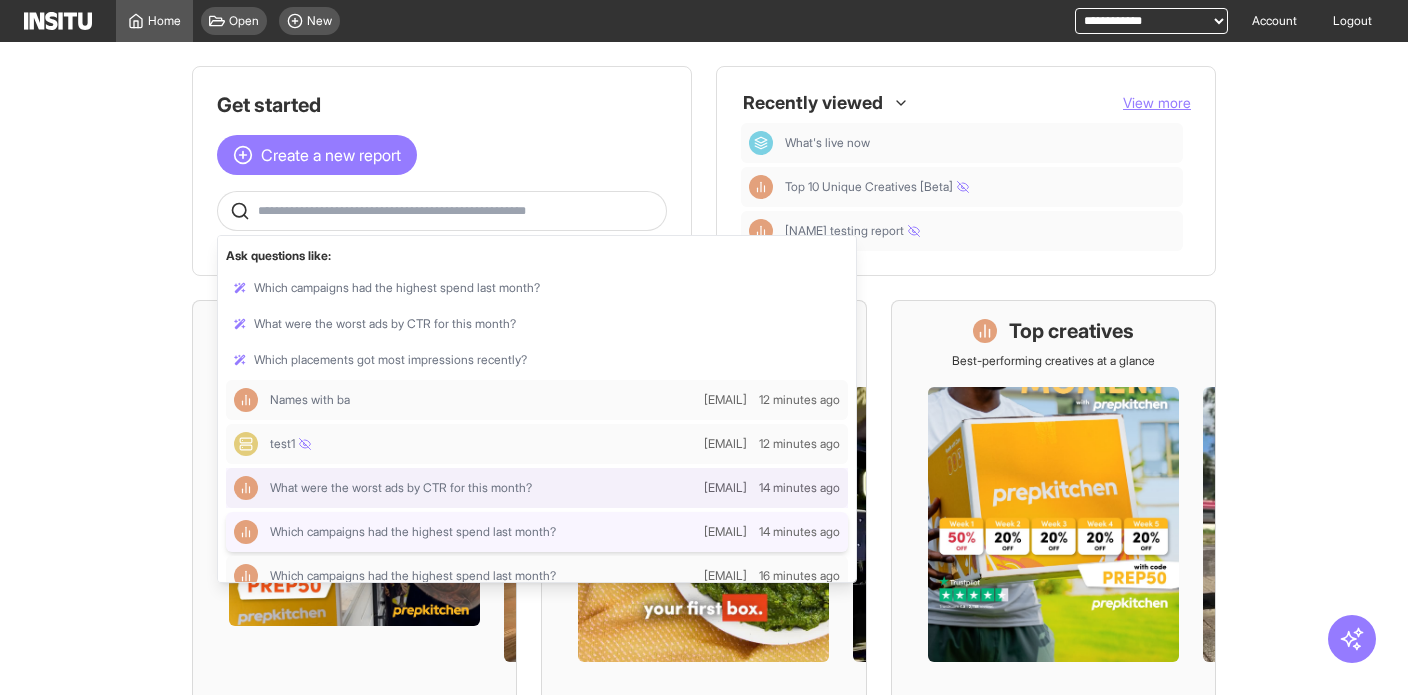 scroll, scrollTop: 22, scrollLeft: 0, axis: vertical 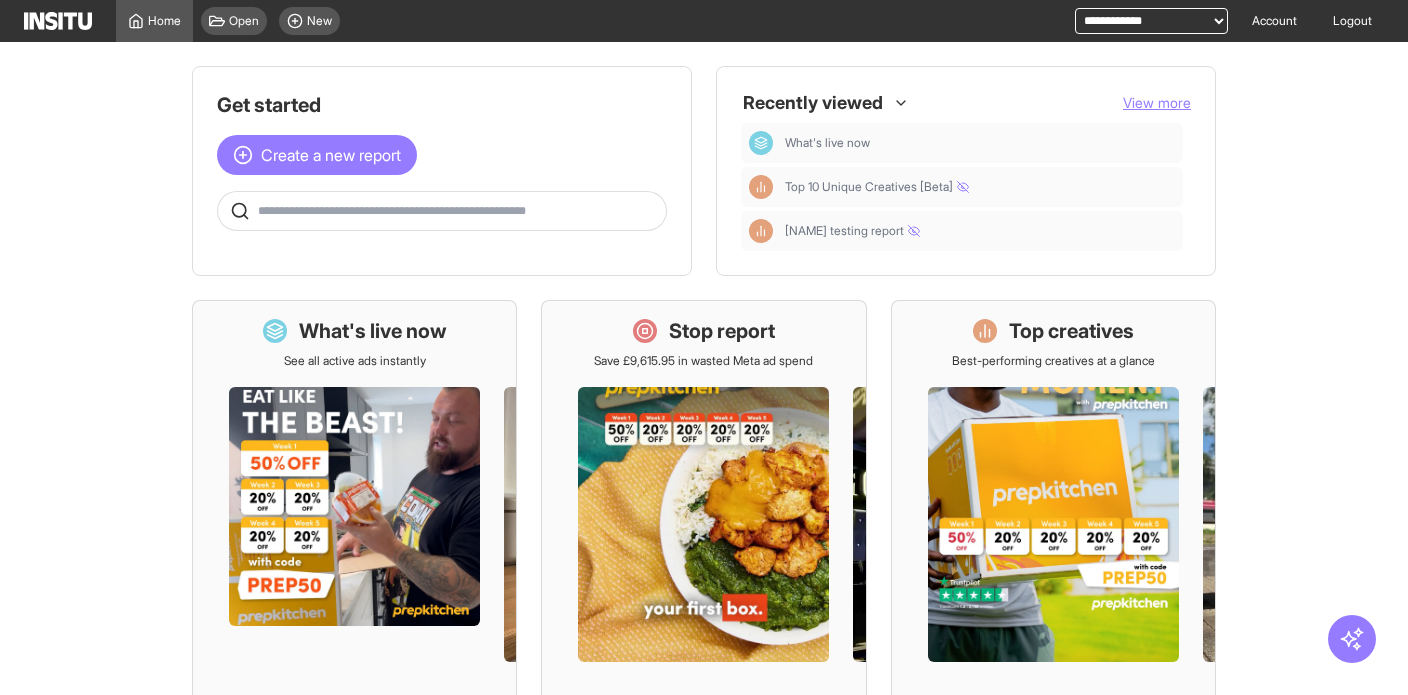 click on "Get started Create a new report" at bounding box center (442, 171) 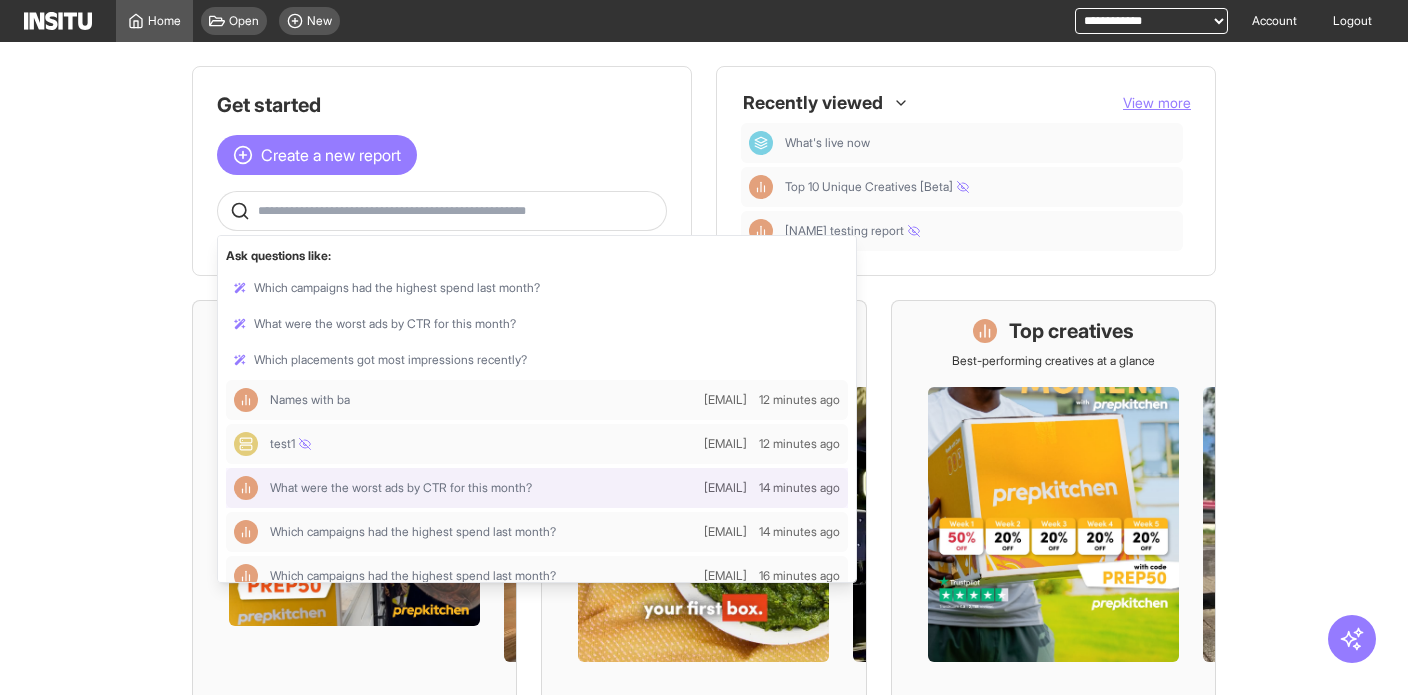 click at bounding box center (458, 211) 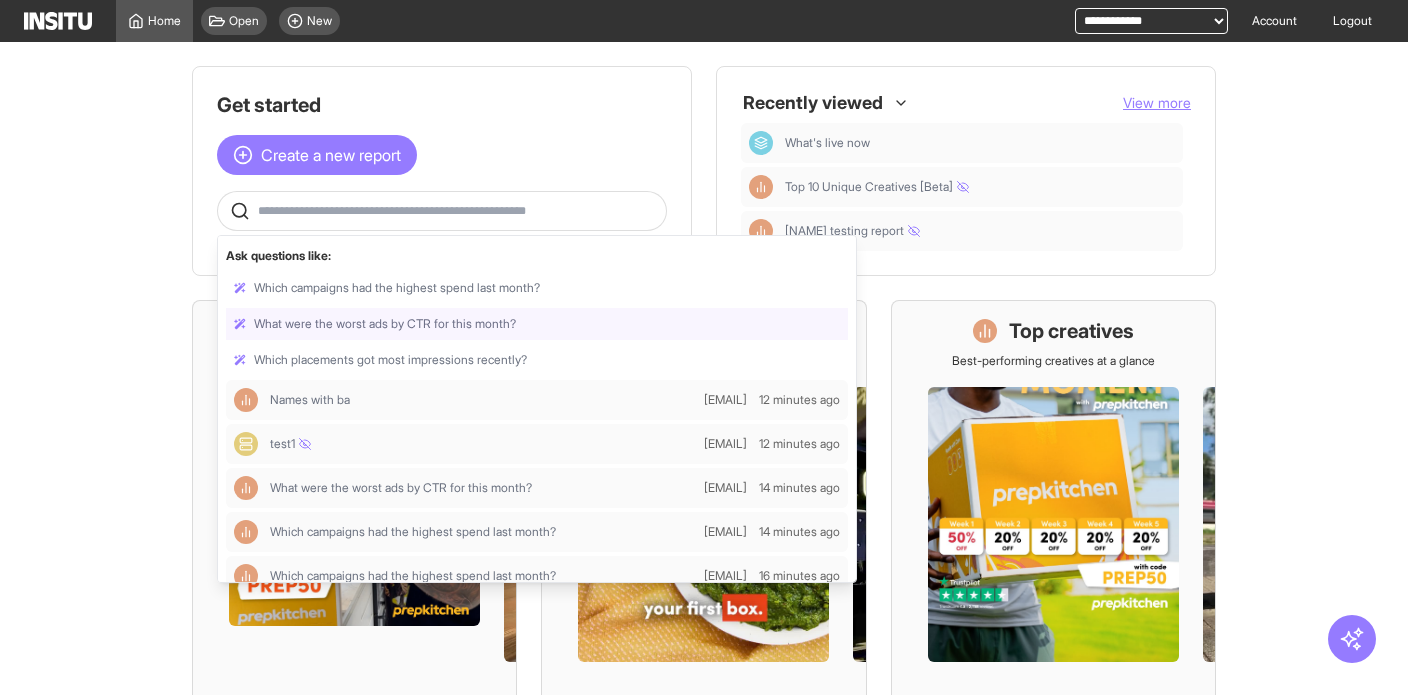 click at bounding box center (458, 211) 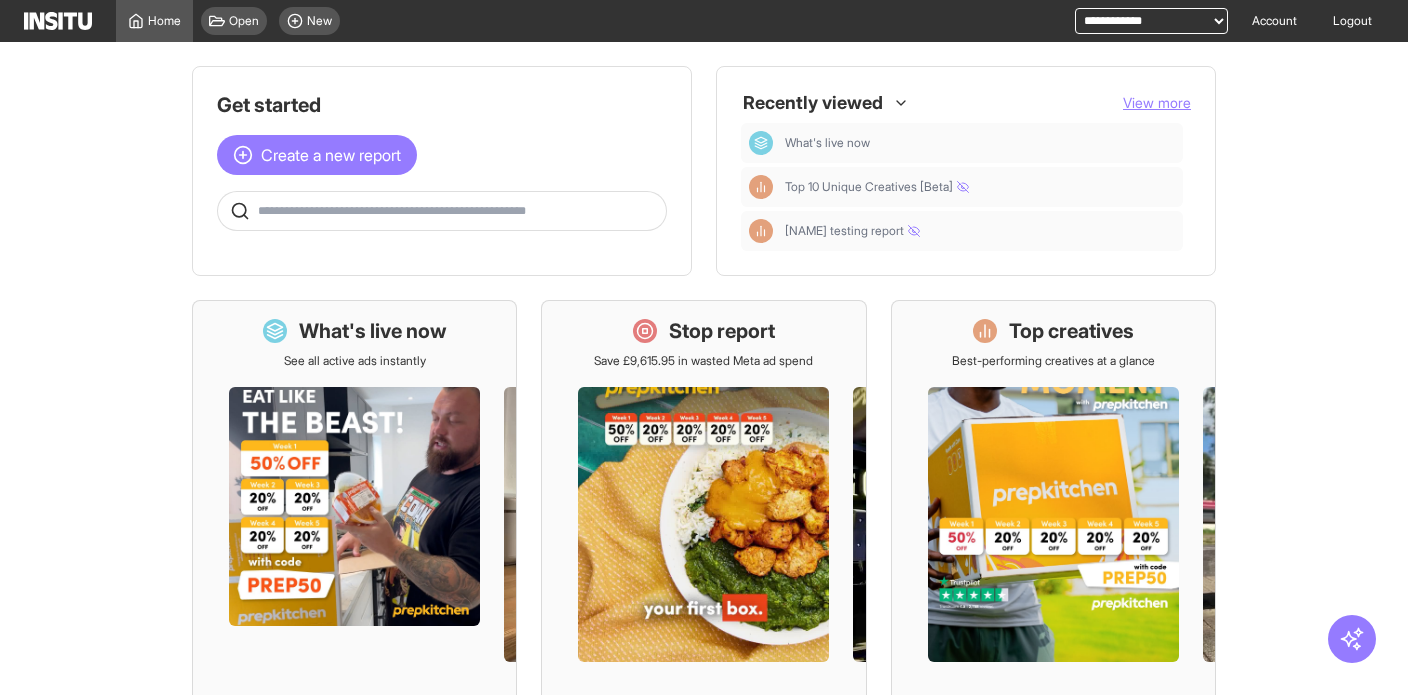 click at bounding box center (442, 211) 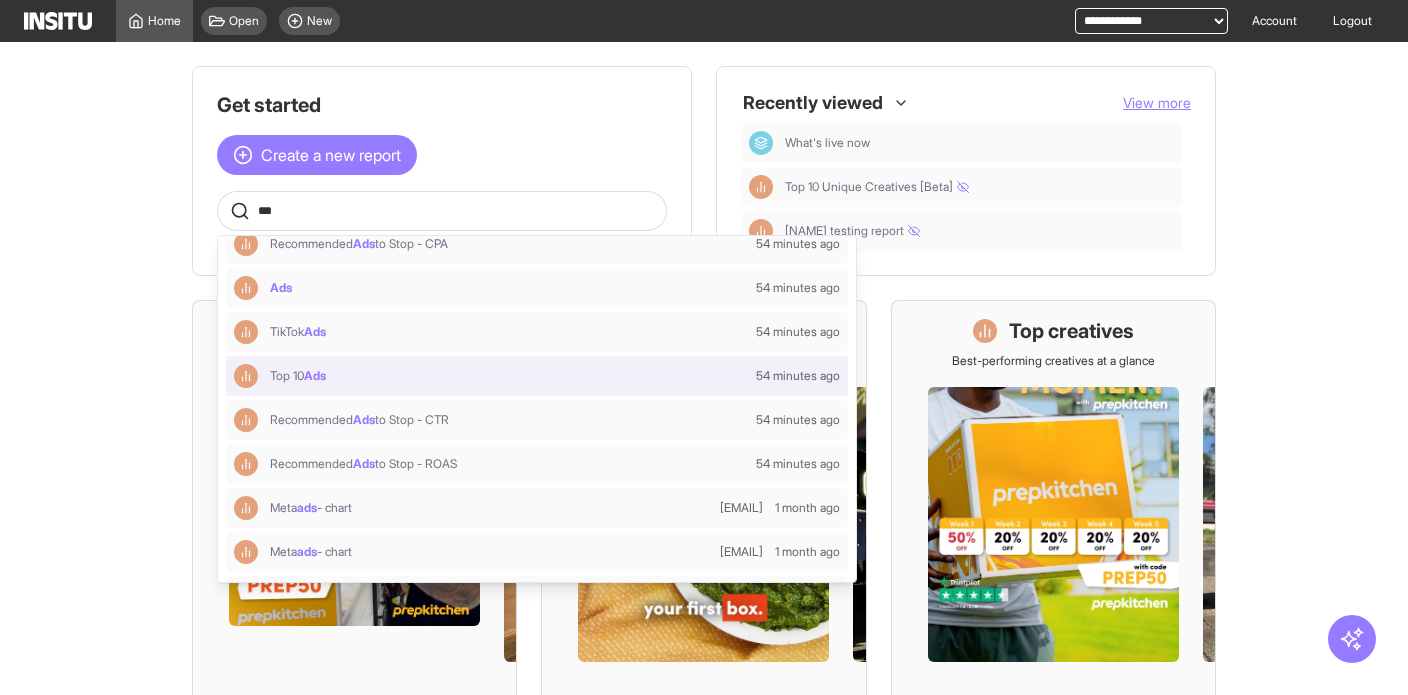 scroll, scrollTop: 359, scrollLeft: 0, axis: vertical 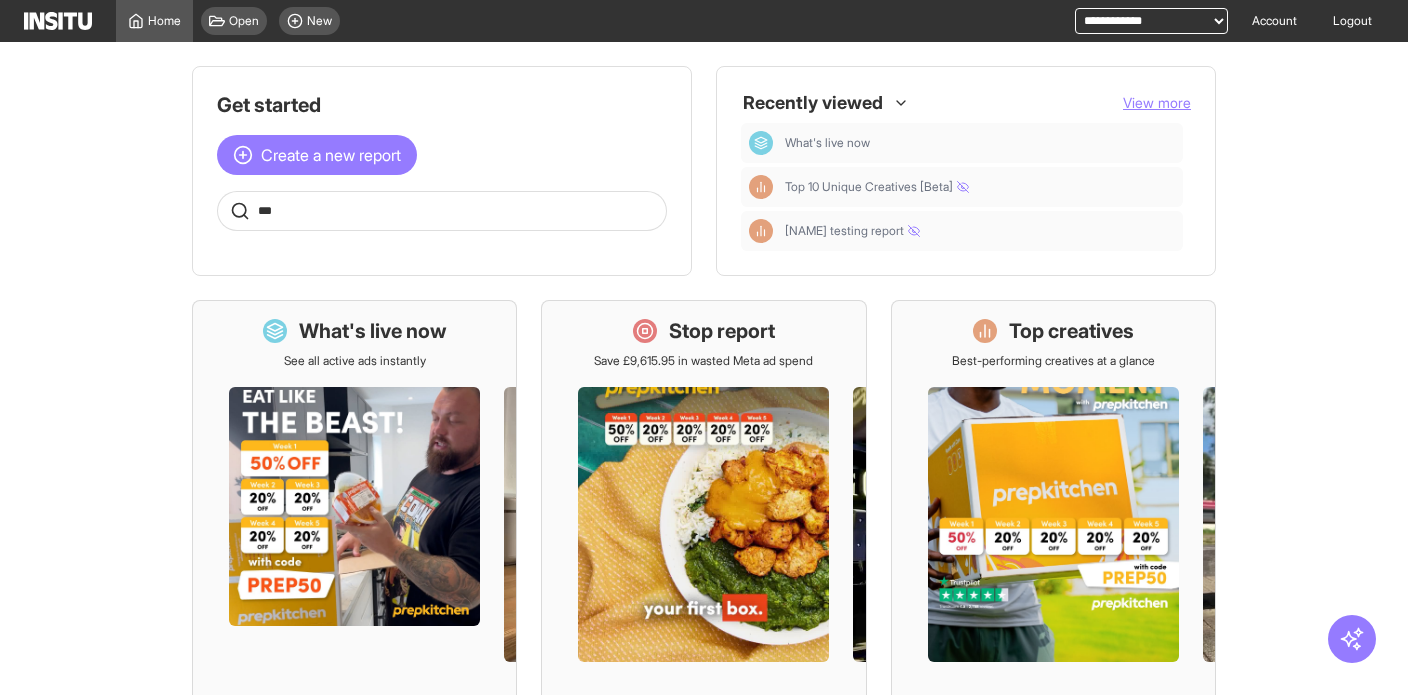 click on "***" at bounding box center [458, 211] 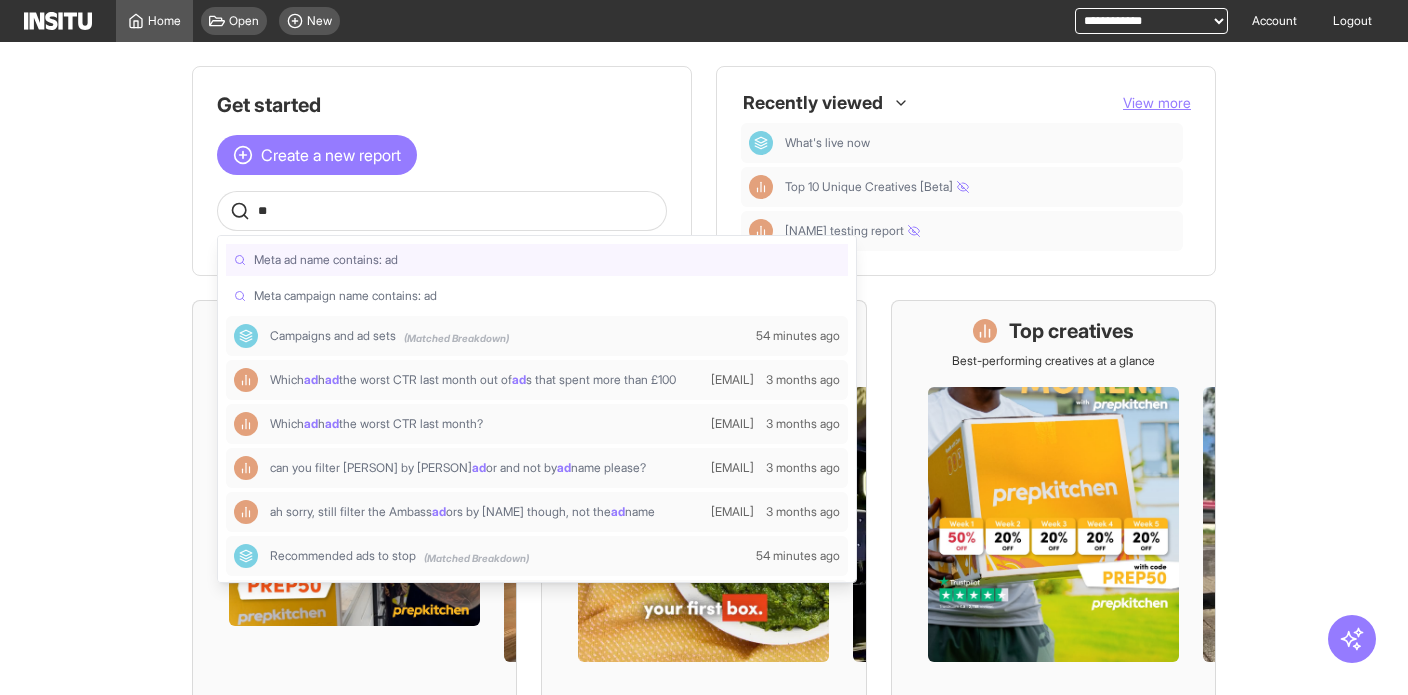 type on "*" 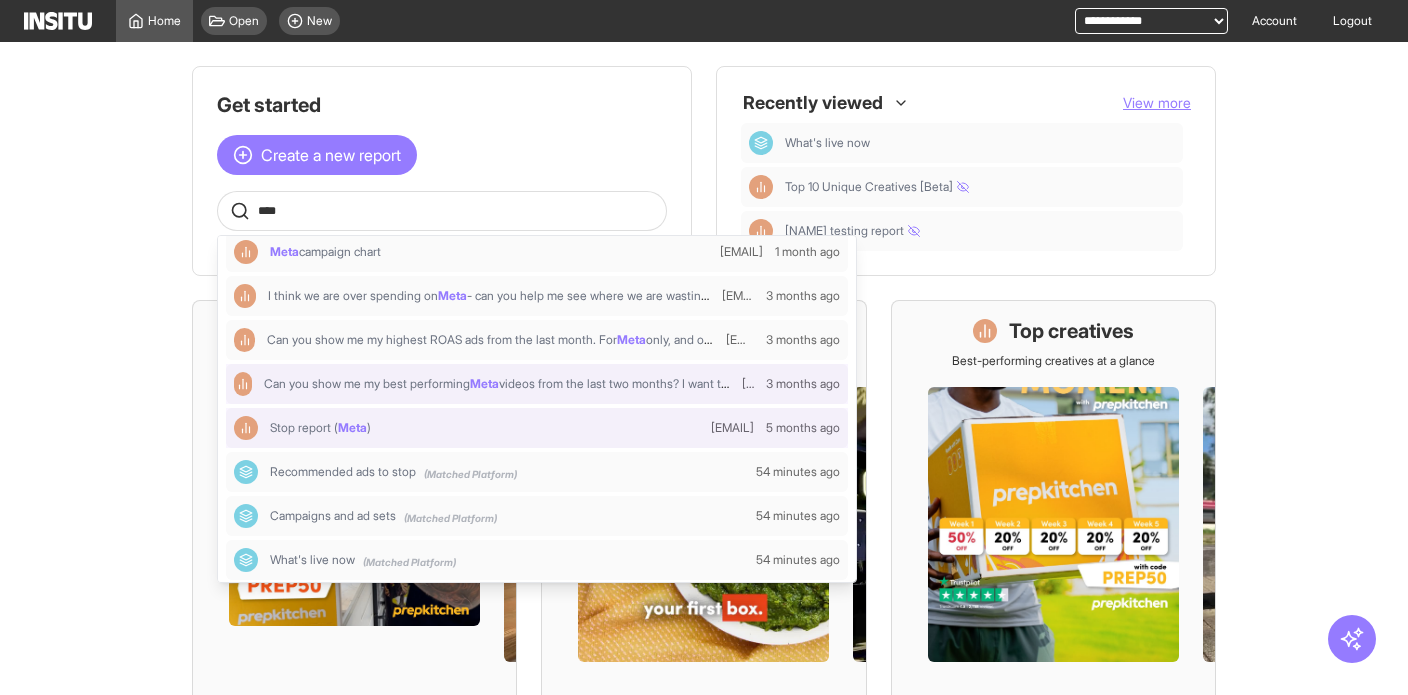 scroll, scrollTop: 262, scrollLeft: 0, axis: vertical 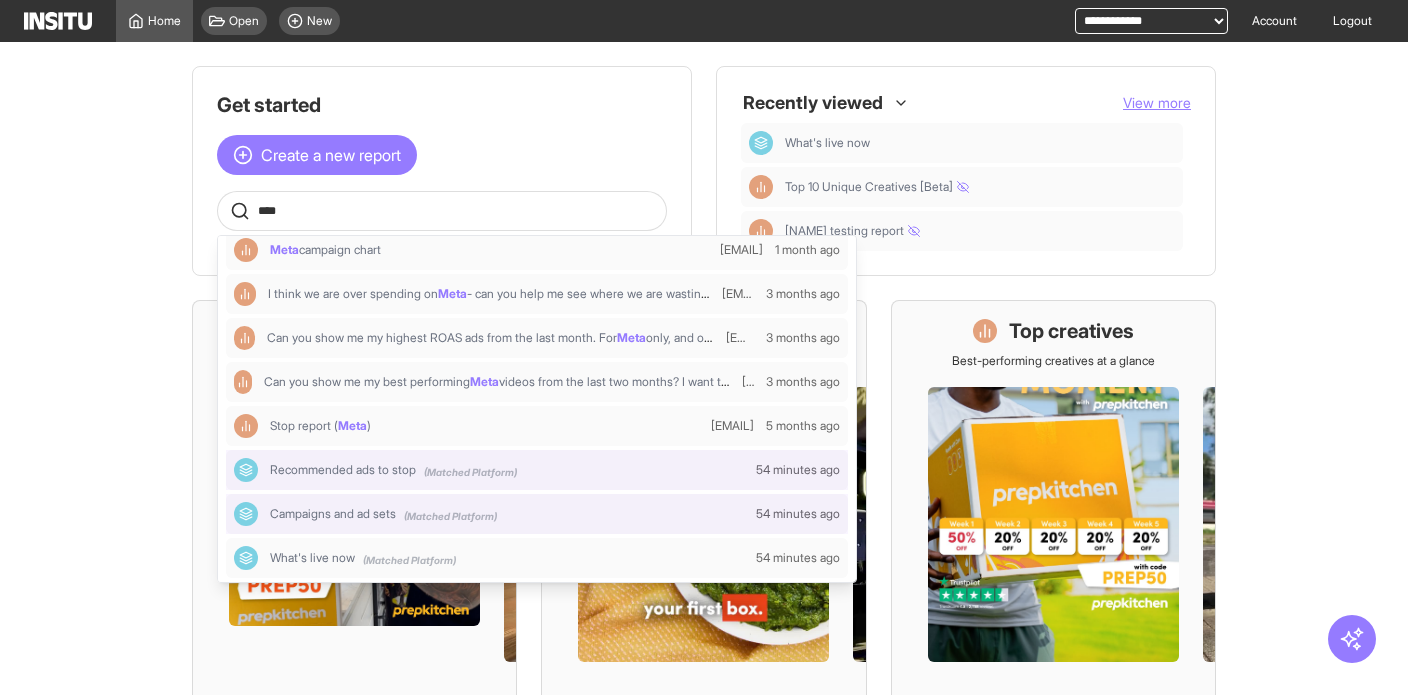 type on "****" 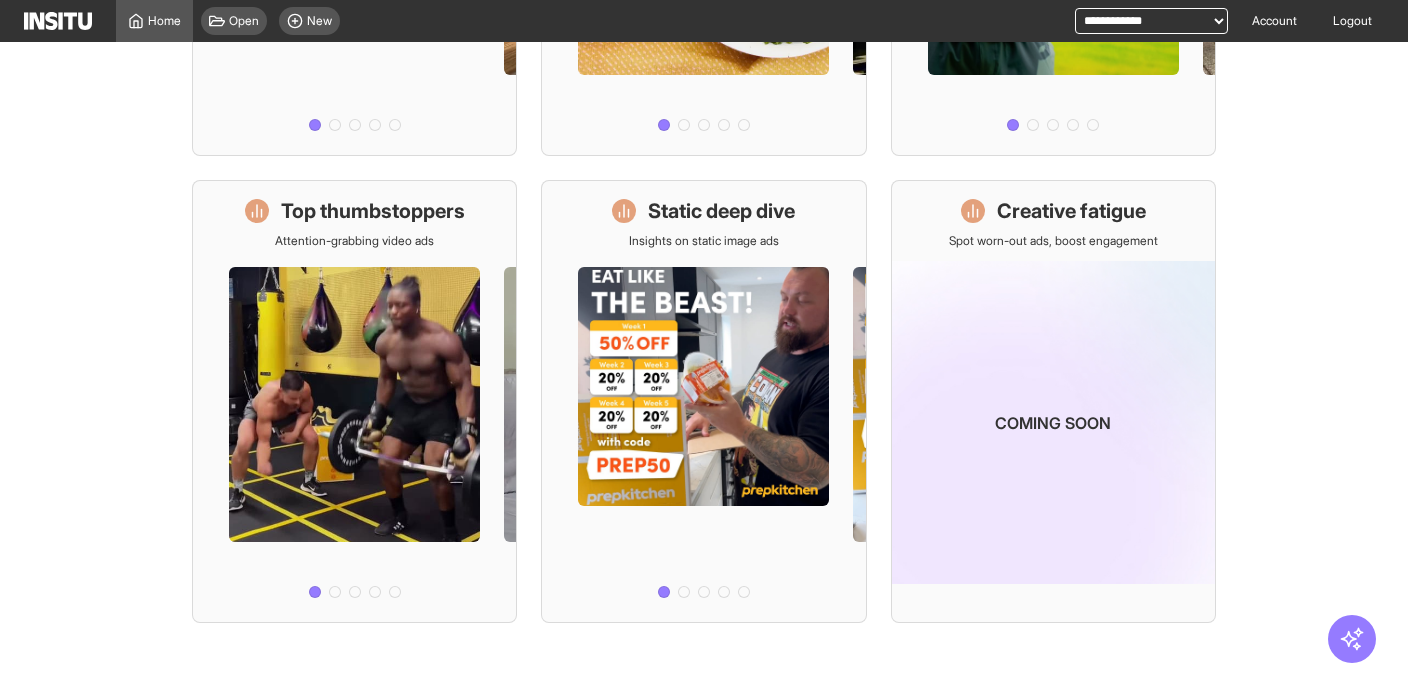 scroll, scrollTop: 0, scrollLeft: 0, axis: both 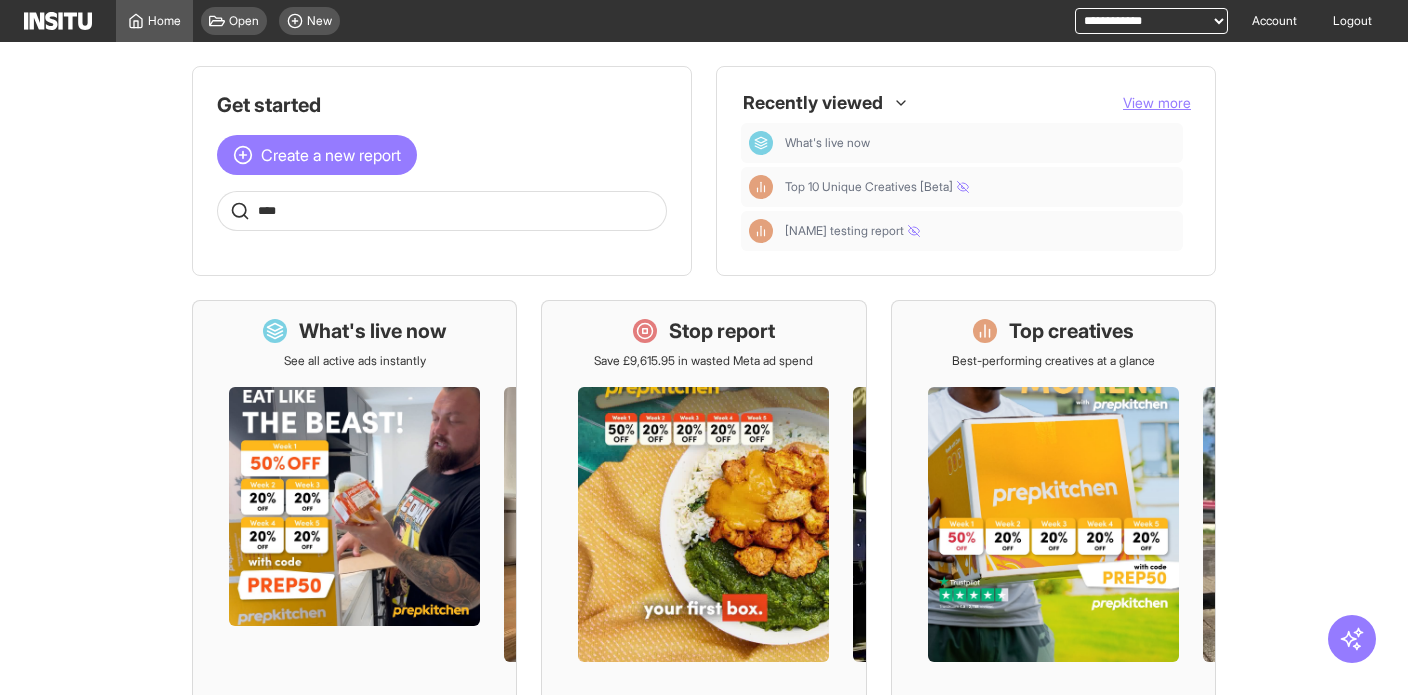 click on "Get started Create a new report **** Recently viewed View more What's live now Top 10 Unique Creatives [Beta] Nick testing report What's live now See all active ads instantly Stop report Save £9,615.95 in wasted Meta ad spend Top creatives Best-performing creatives at a glance Top thumbstoppers Attention-grabbing video ads Static deep dive Insights on static image ads Creative fatigue Spot worn-out ads, boost engagement Coming soon" at bounding box center (704, 368) 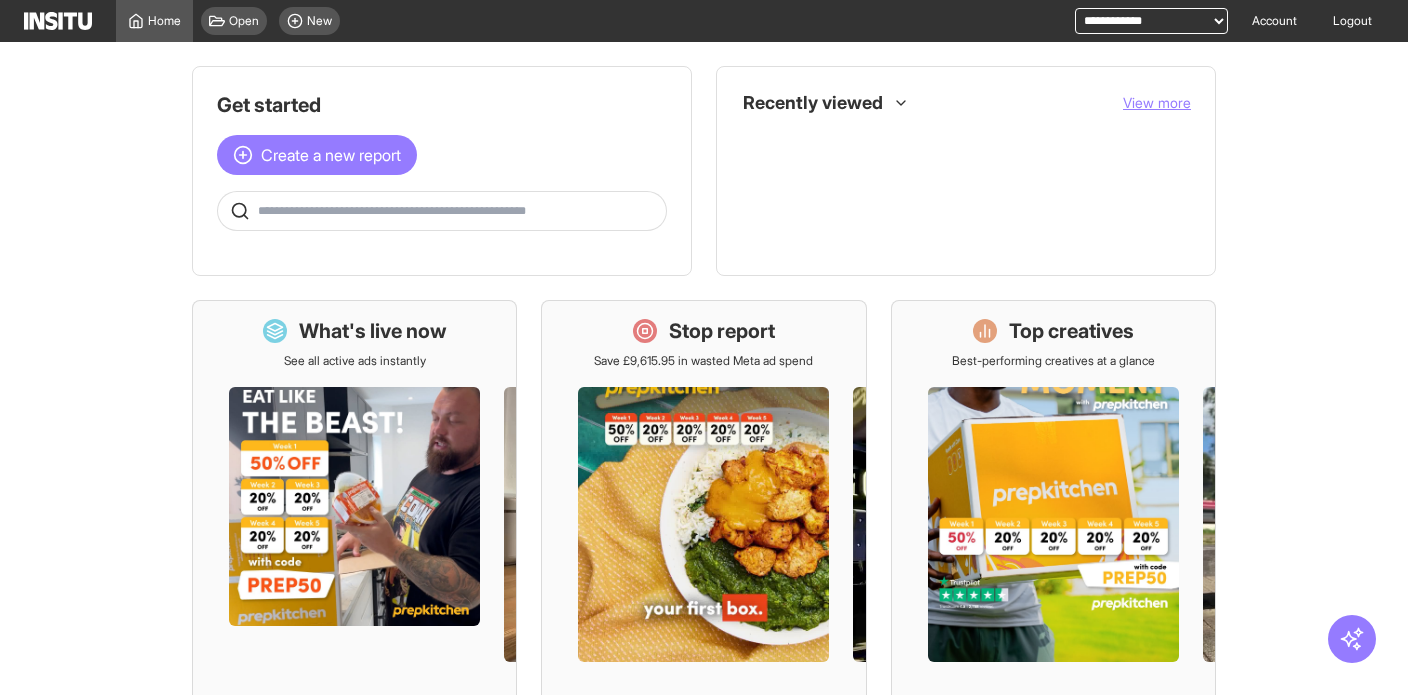 scroll, scrollTop: 0, scrollLeft: 0, axis: both 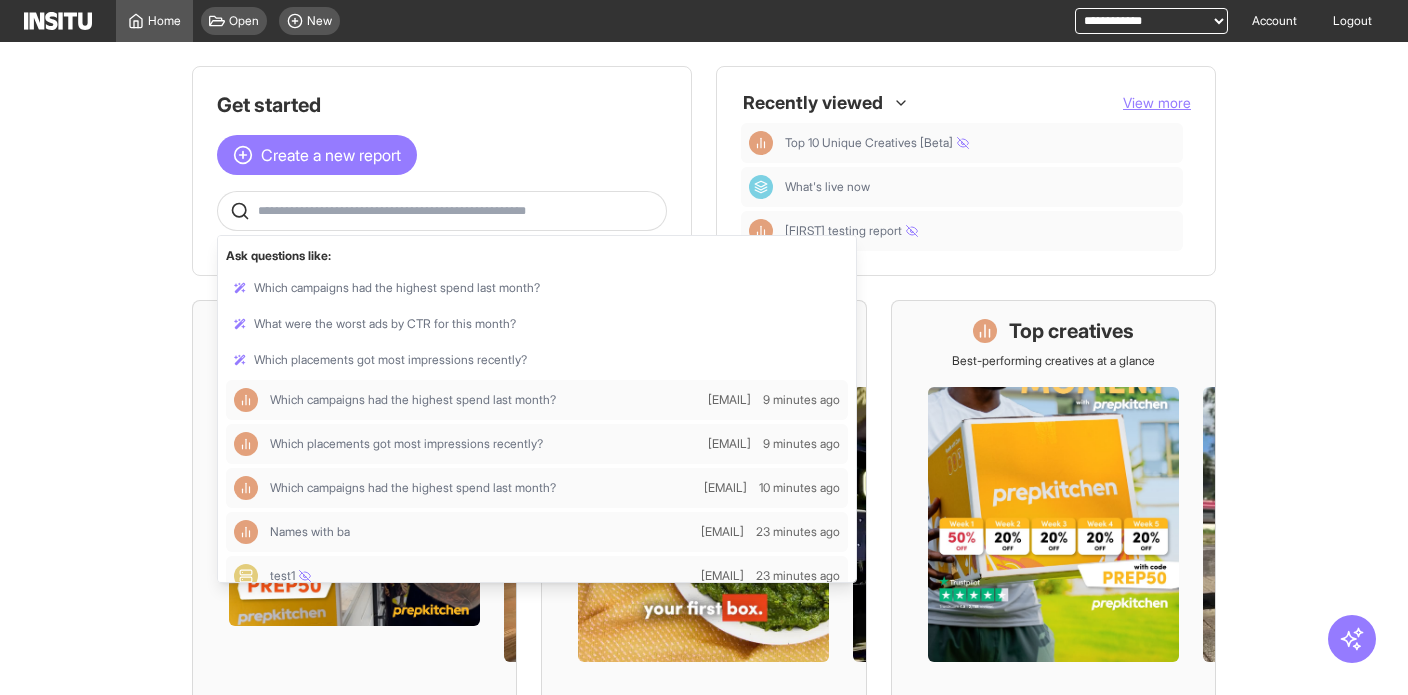 click at bounding box center (458, 211) 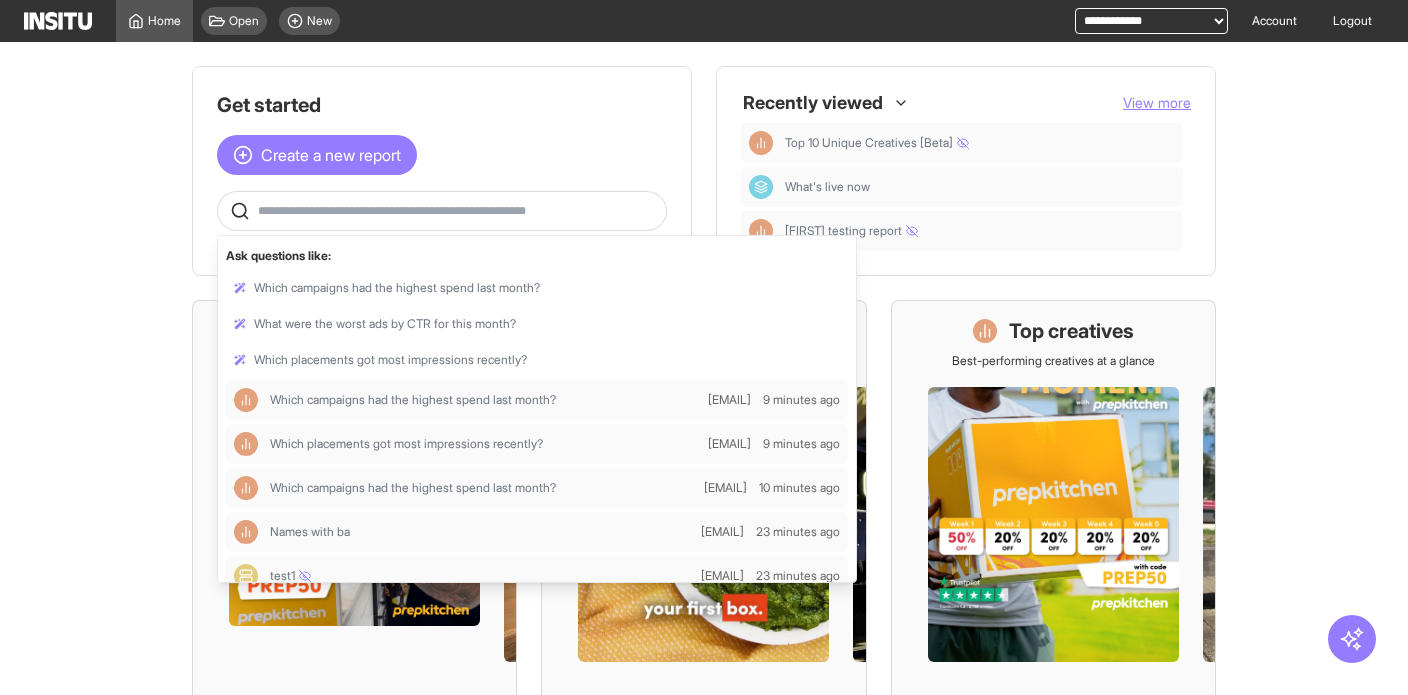 click on "**********" at bounding box center [1151, 21] 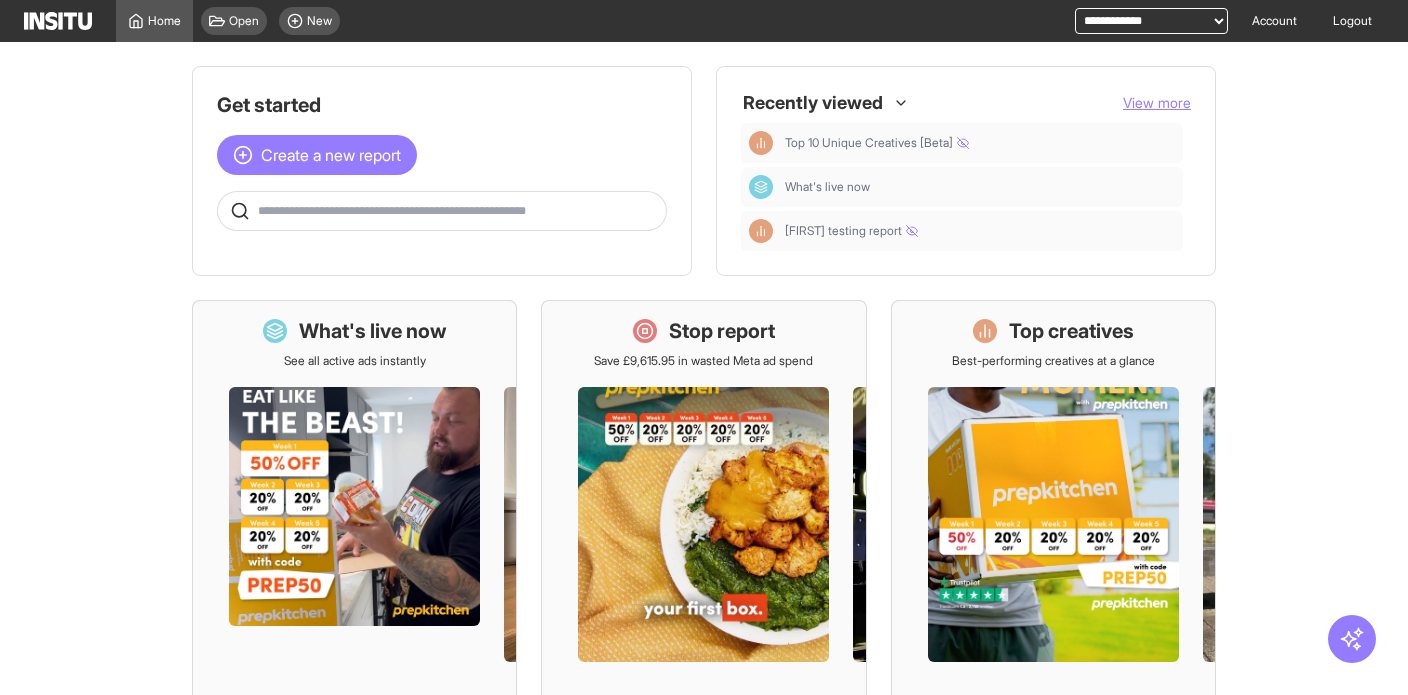 select on "**********" 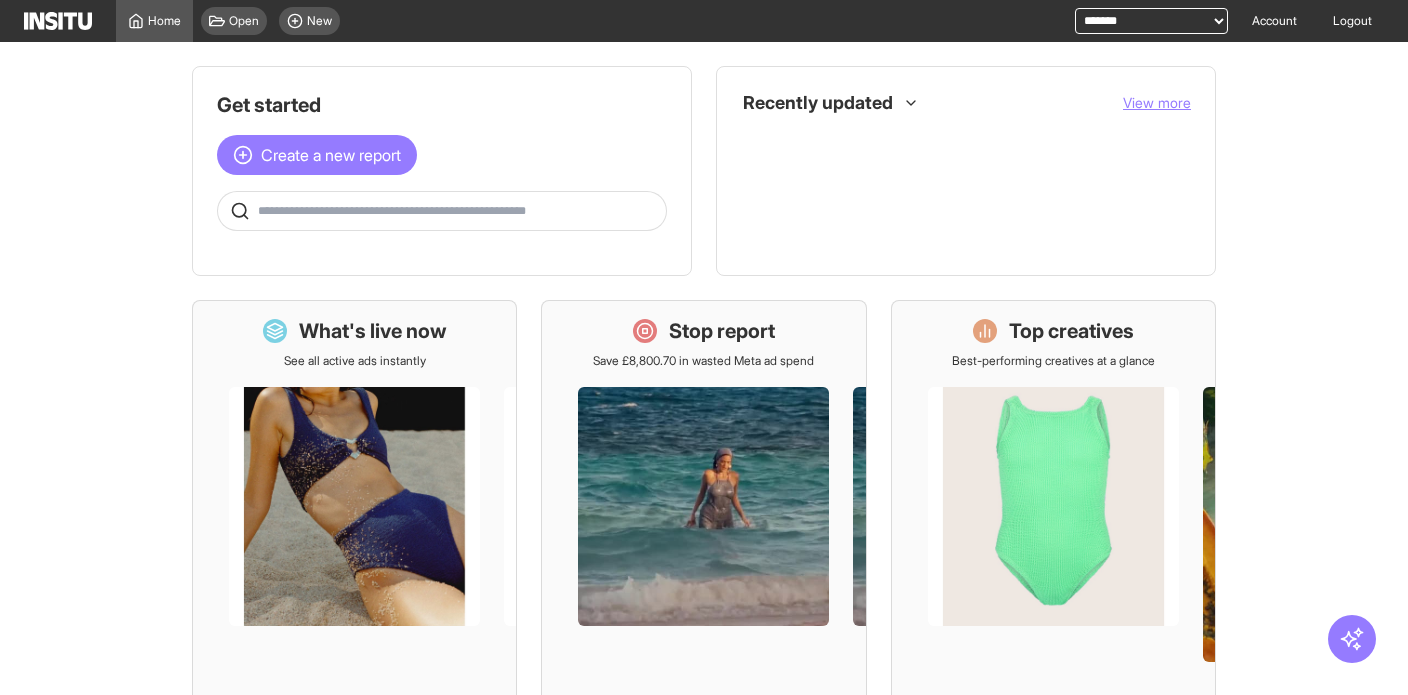 scroll, scrollTop: 0, scrollLeft: 0, axis: both 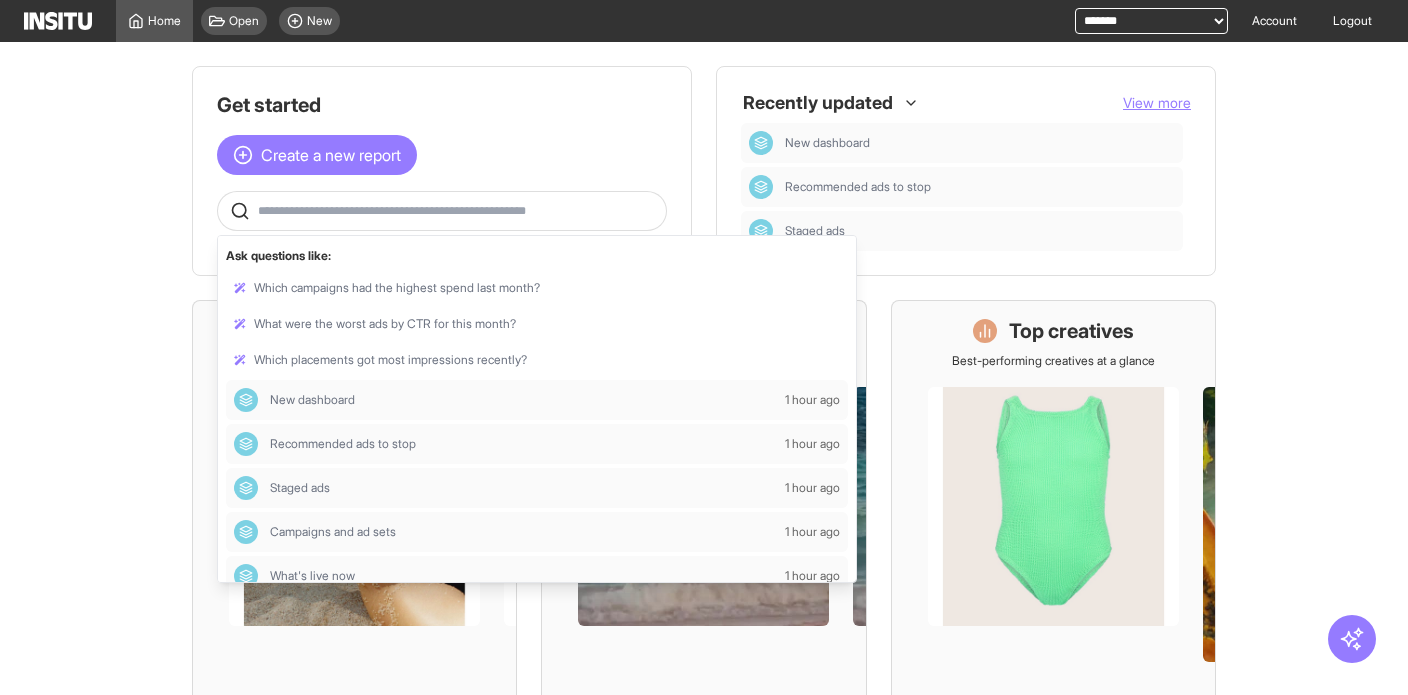 click at bounding box center [458, 211] 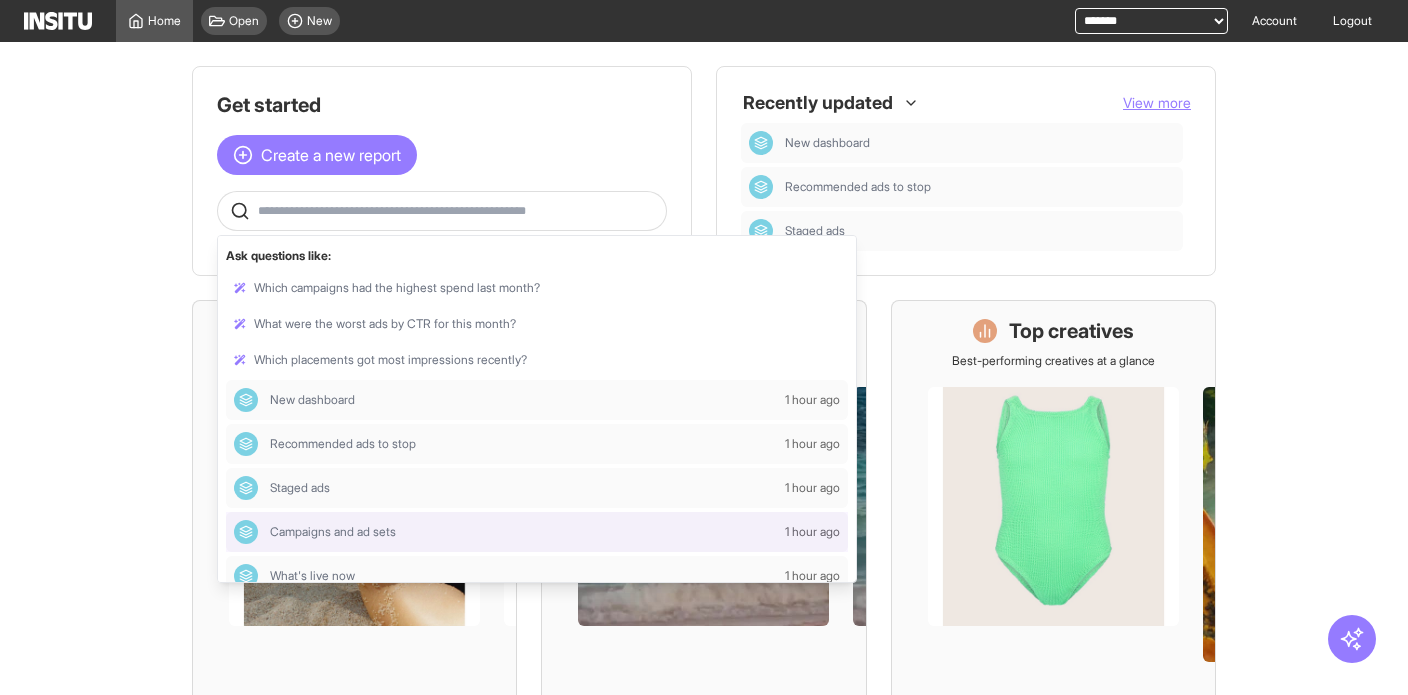 scroll, scrollTop: 22, scrollLeft: 0, axis: vertical 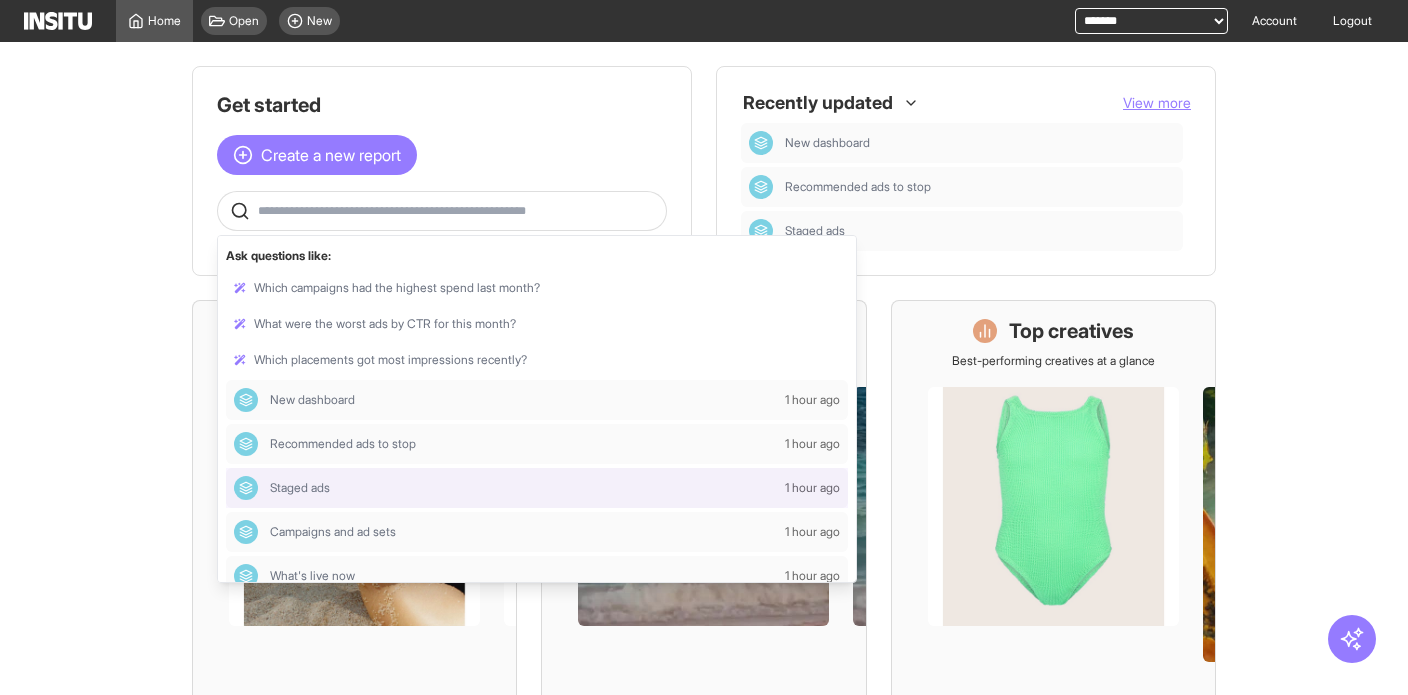 click at bounding box center (458, 211) 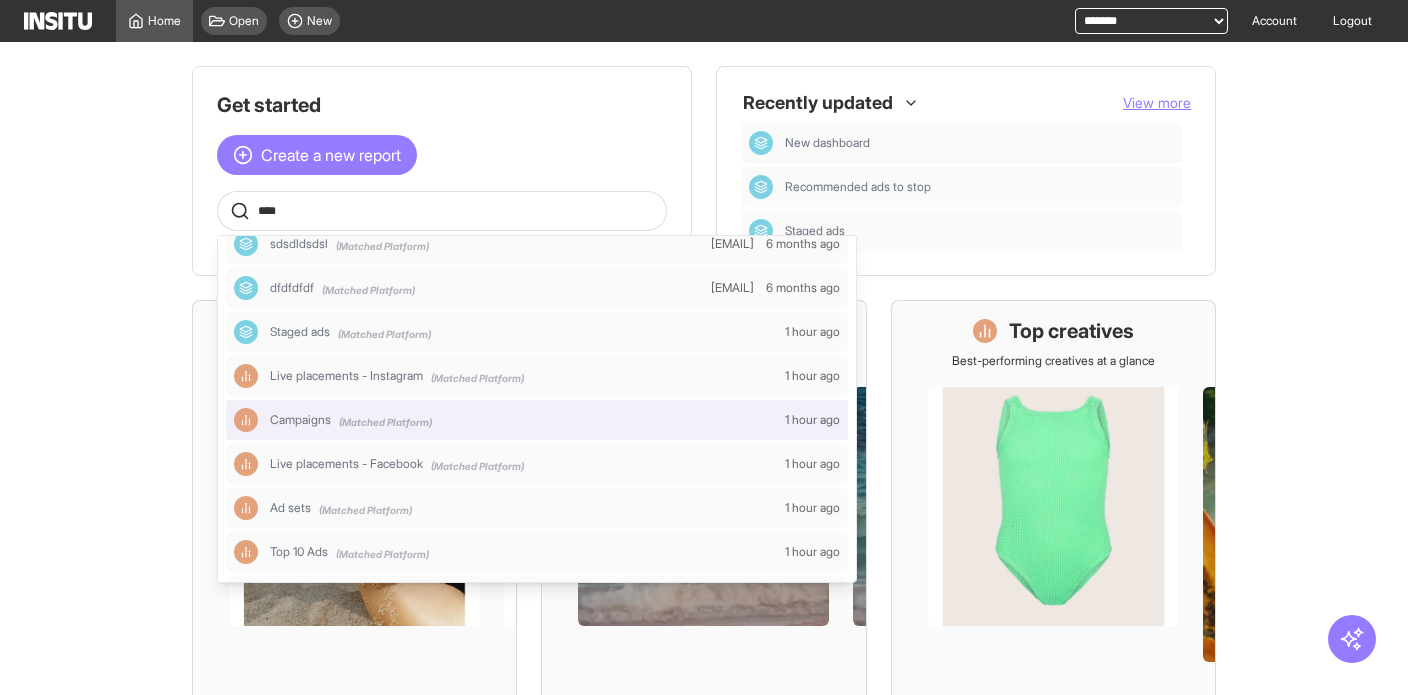scroll, scrollTop: 318, scrollLeft: 0, axis: vertical 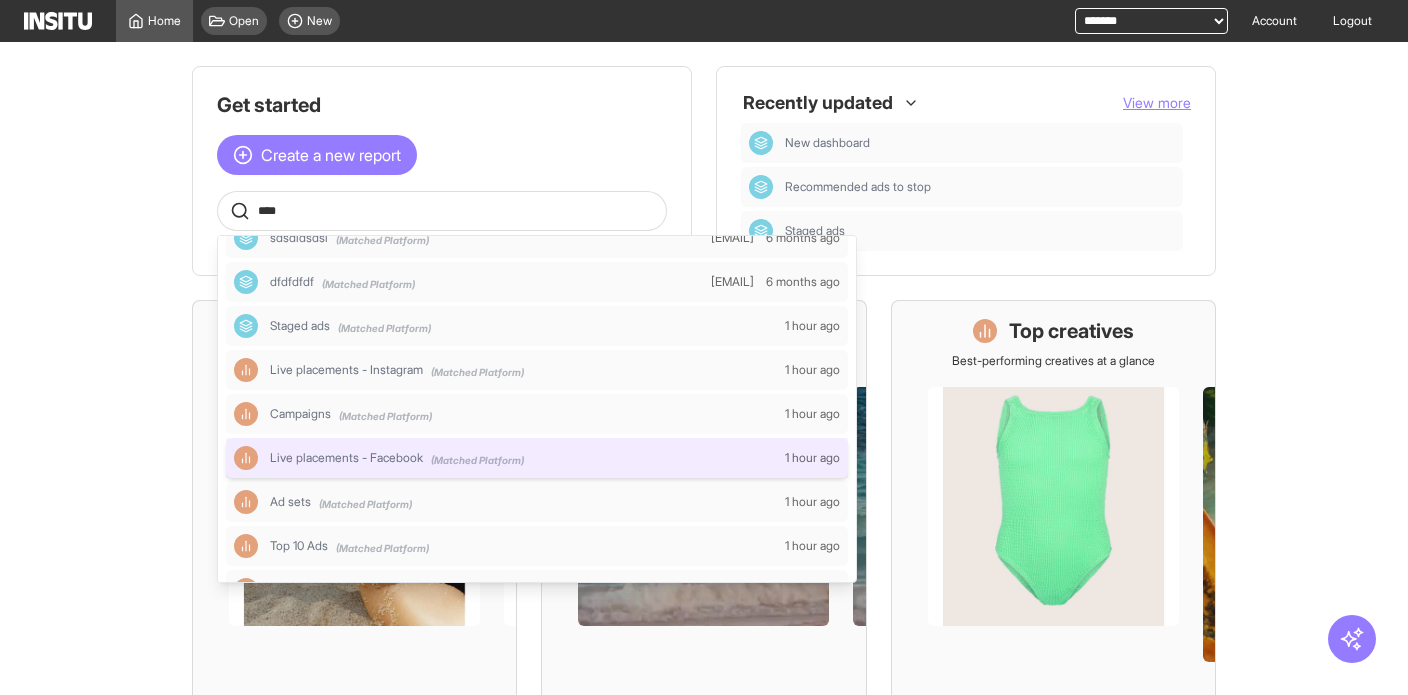 type on "****" 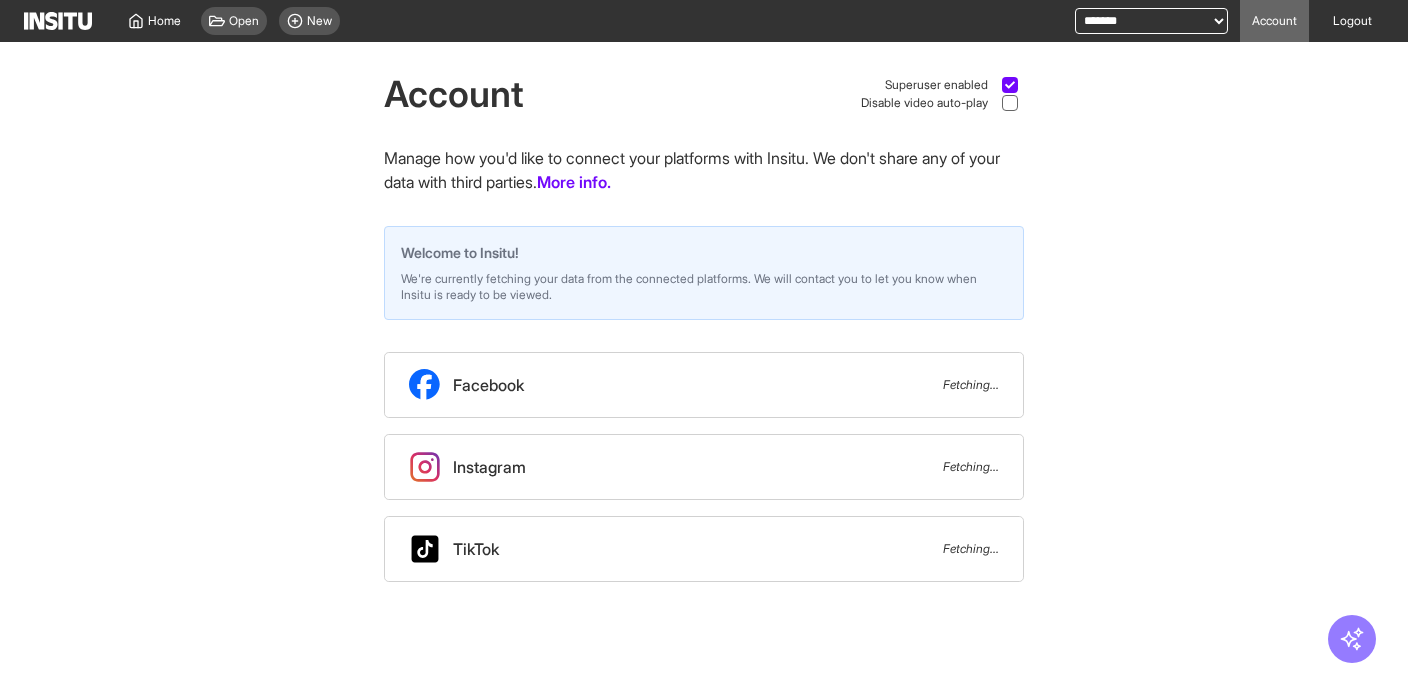 scroll, scrollTop: 0, scrollLeft: 0, axis: both 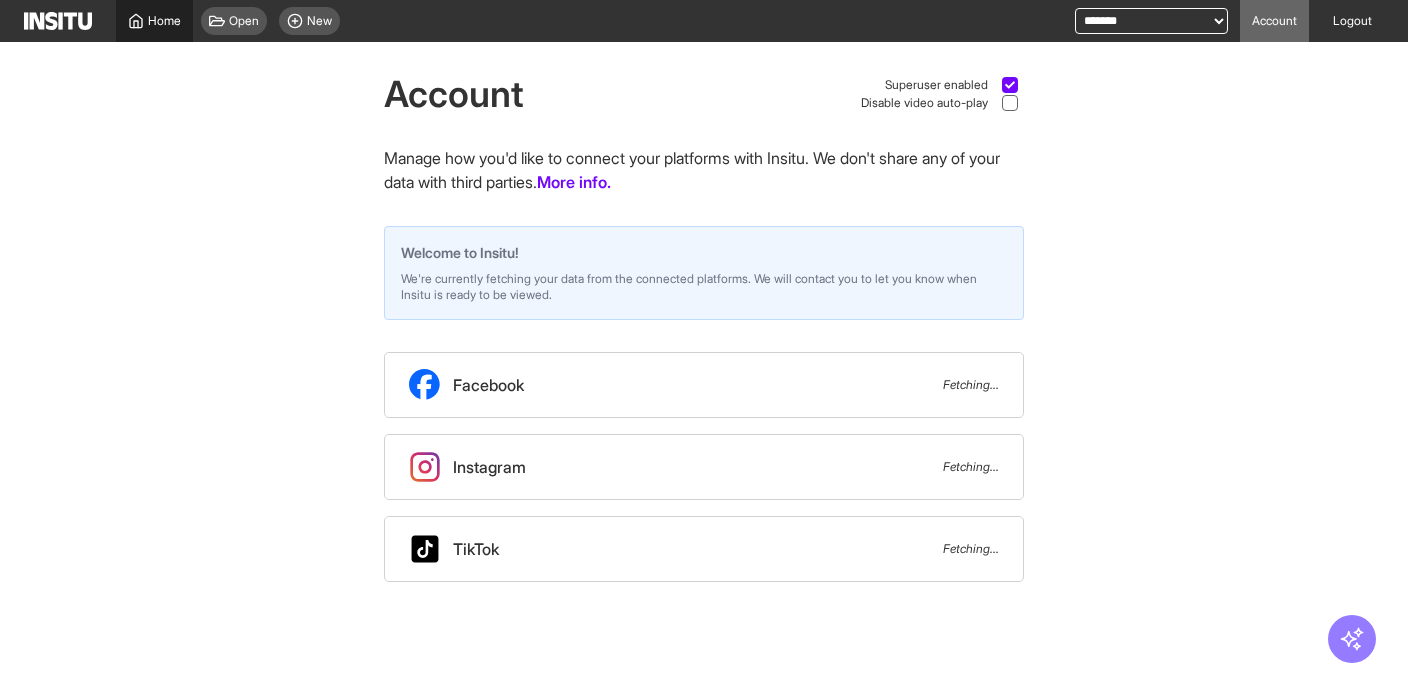 click on "Home" at bounding box center [164, 21] 